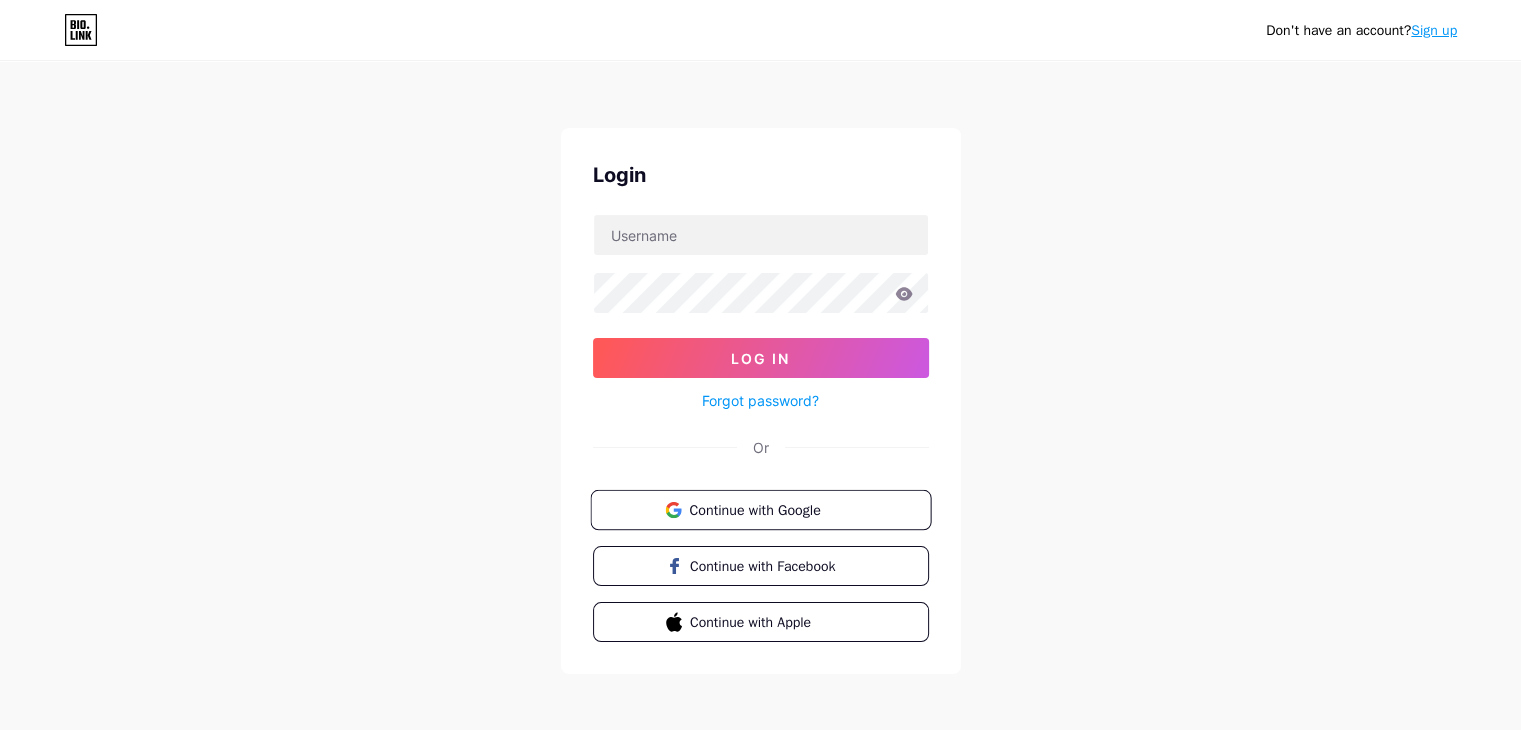 click on "Continue with Google" at bounding box center [772, 509] 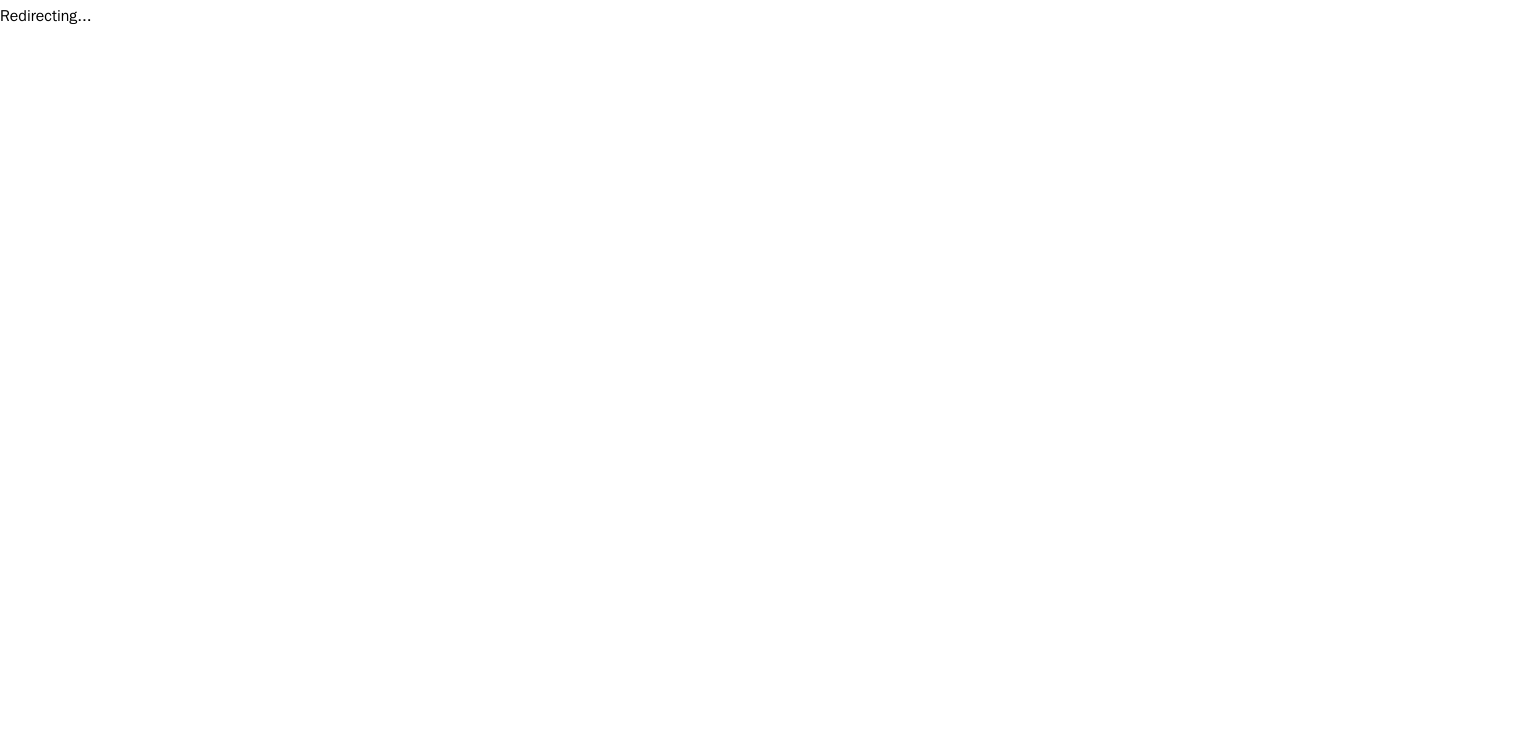 scroll, scrollTop: 0, scrollLeft: 0, axis: both 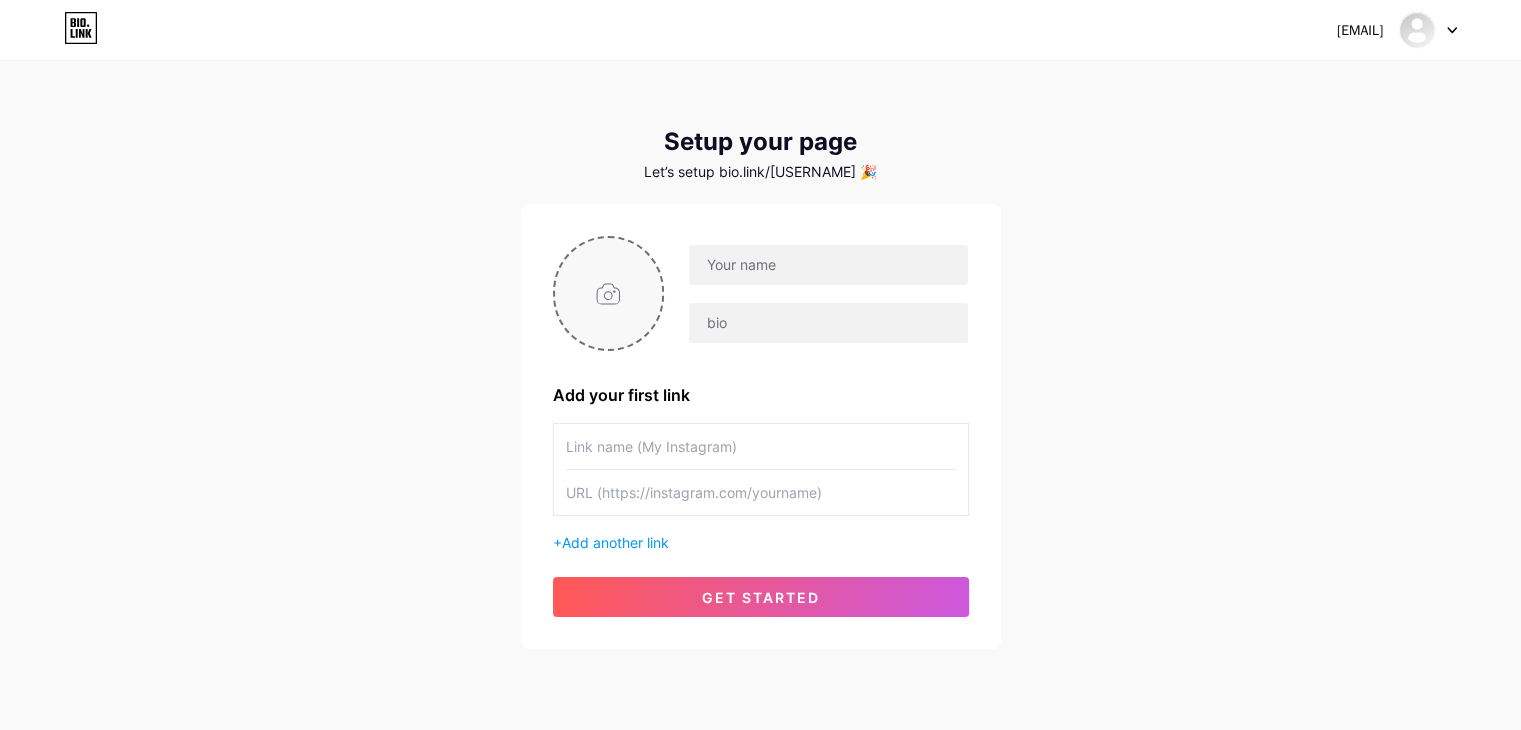 click at bounding box center [609, 293] 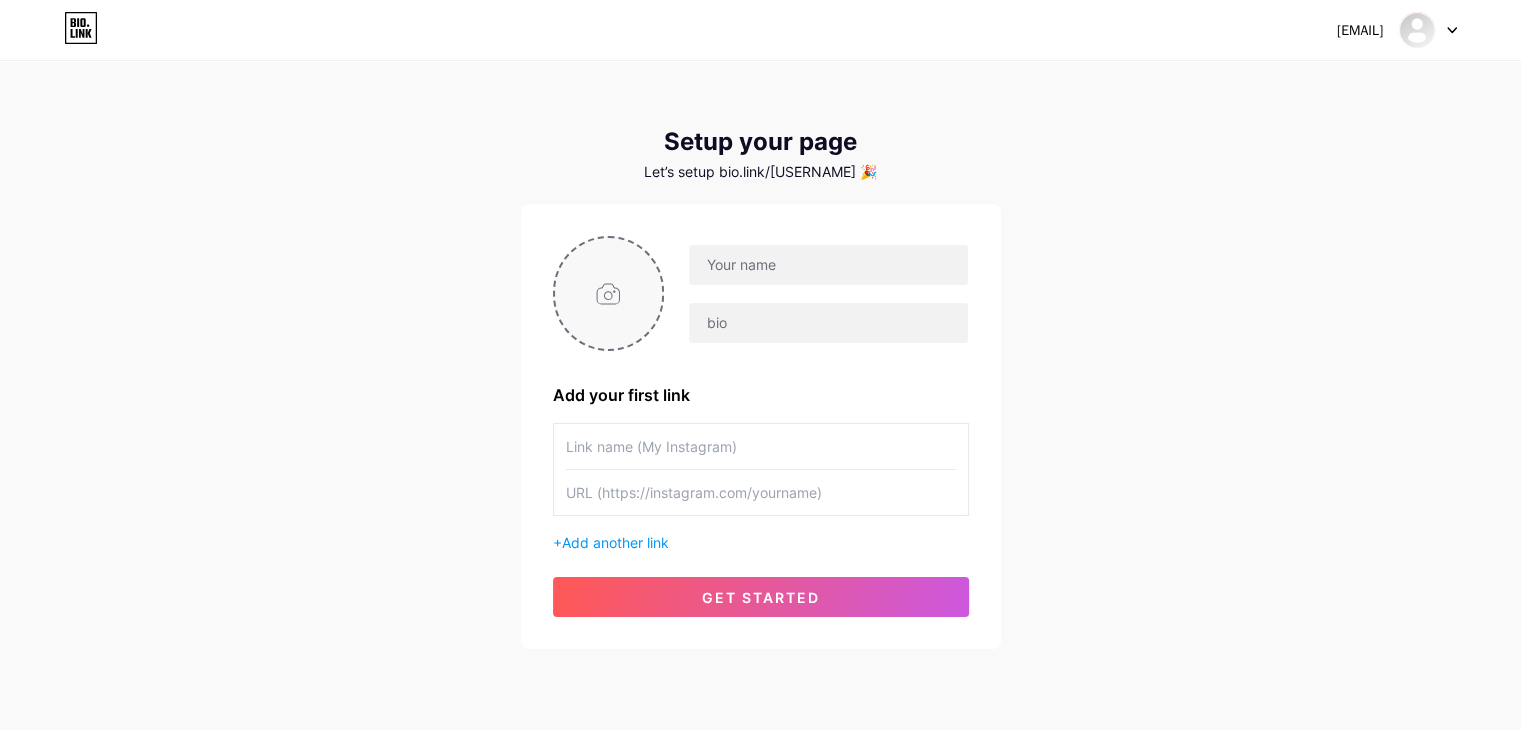 type on "C:\fakepath\Logo of ballsbridge.jpg" 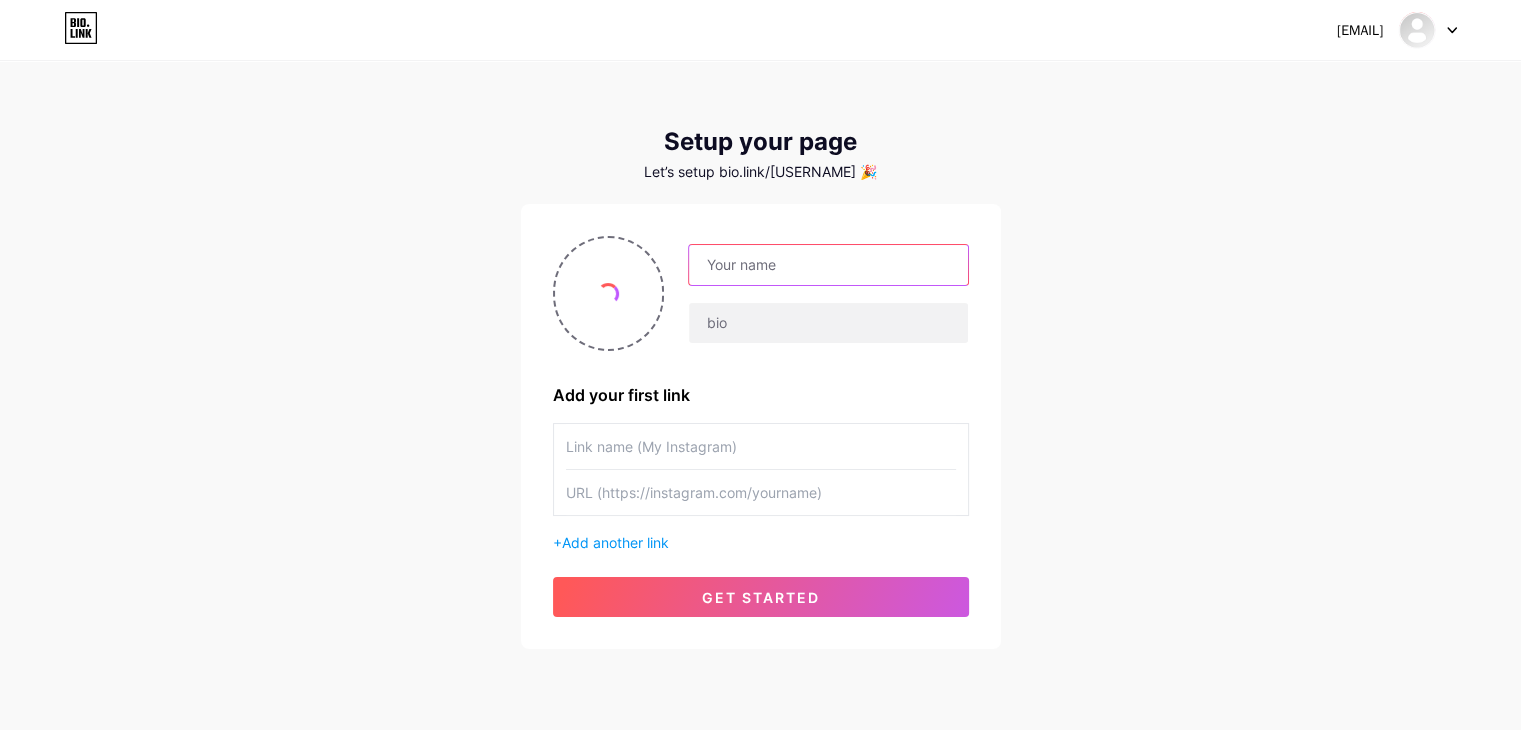 click at bounding box center [828, 265] 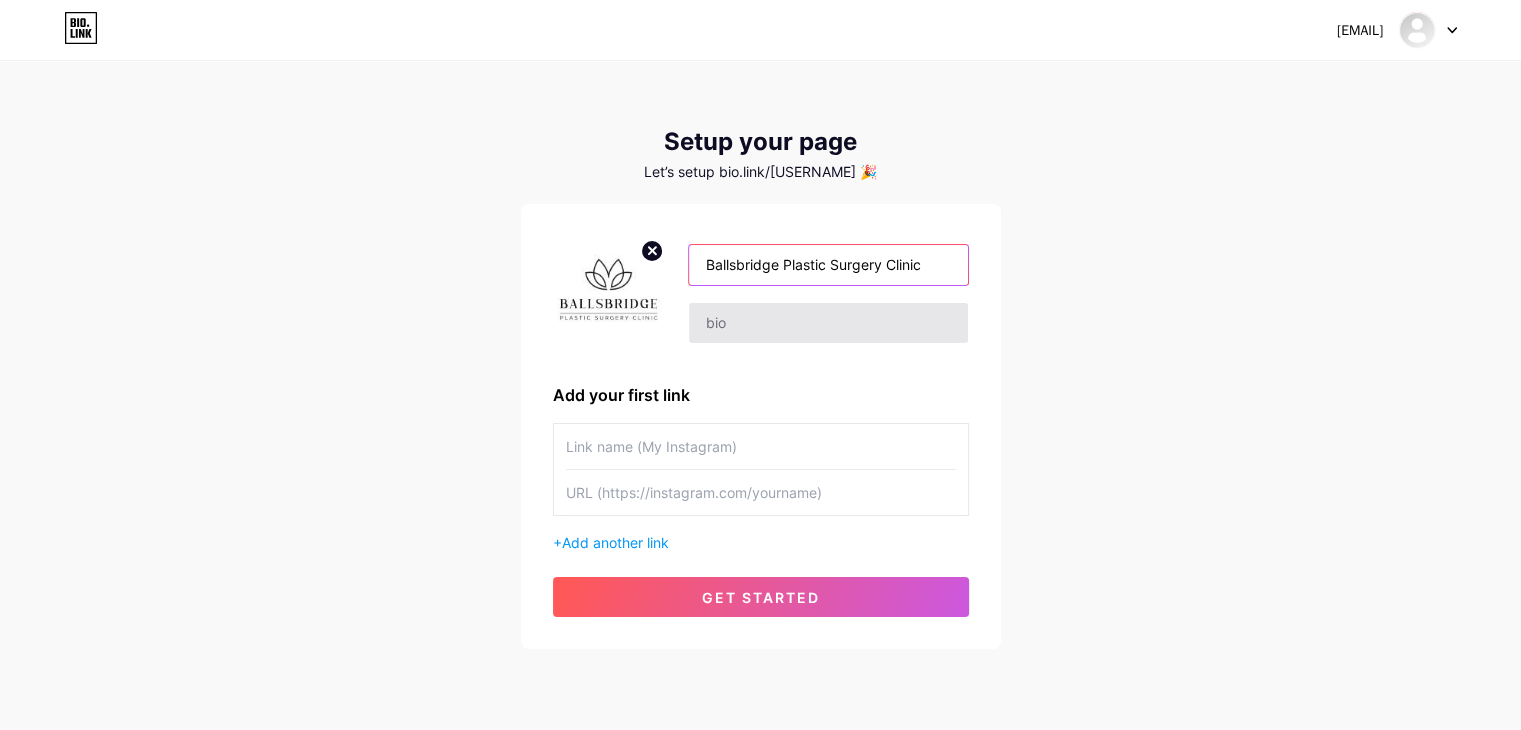 type on "[BRAND] Plastic Surgery Clinic" 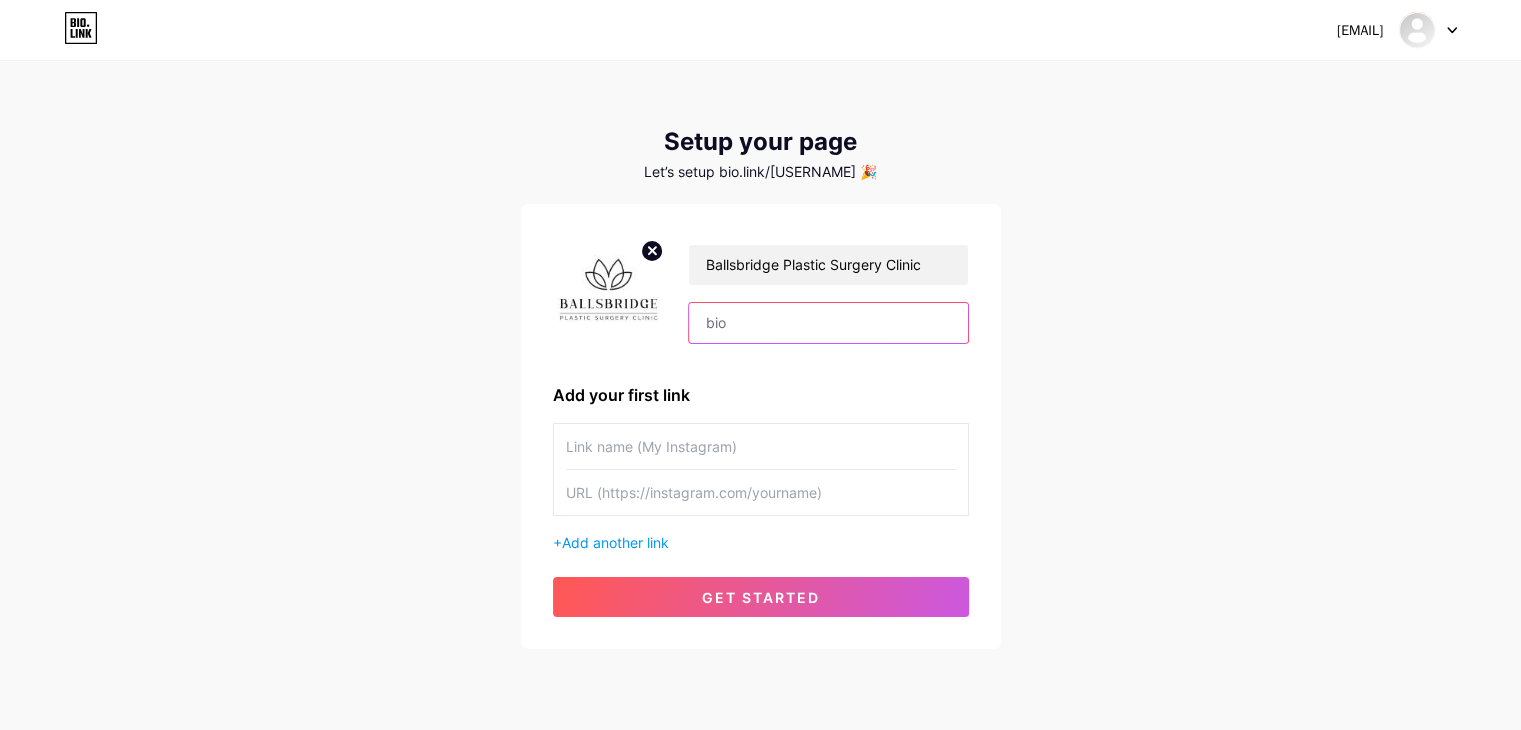 click at bounding box center (828, 323) 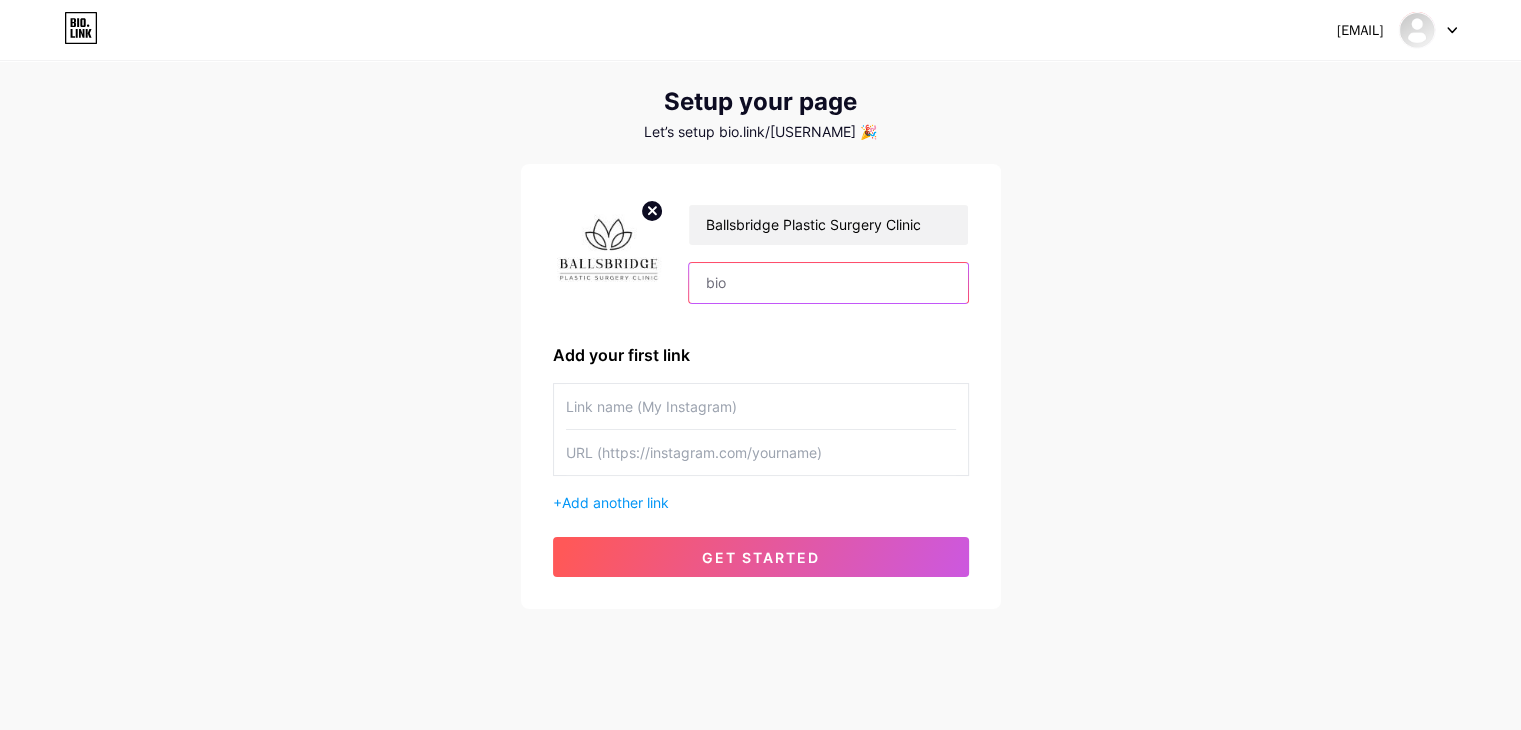scroll, scrollTop: 63, scrollLeft: 0, axis: vertical 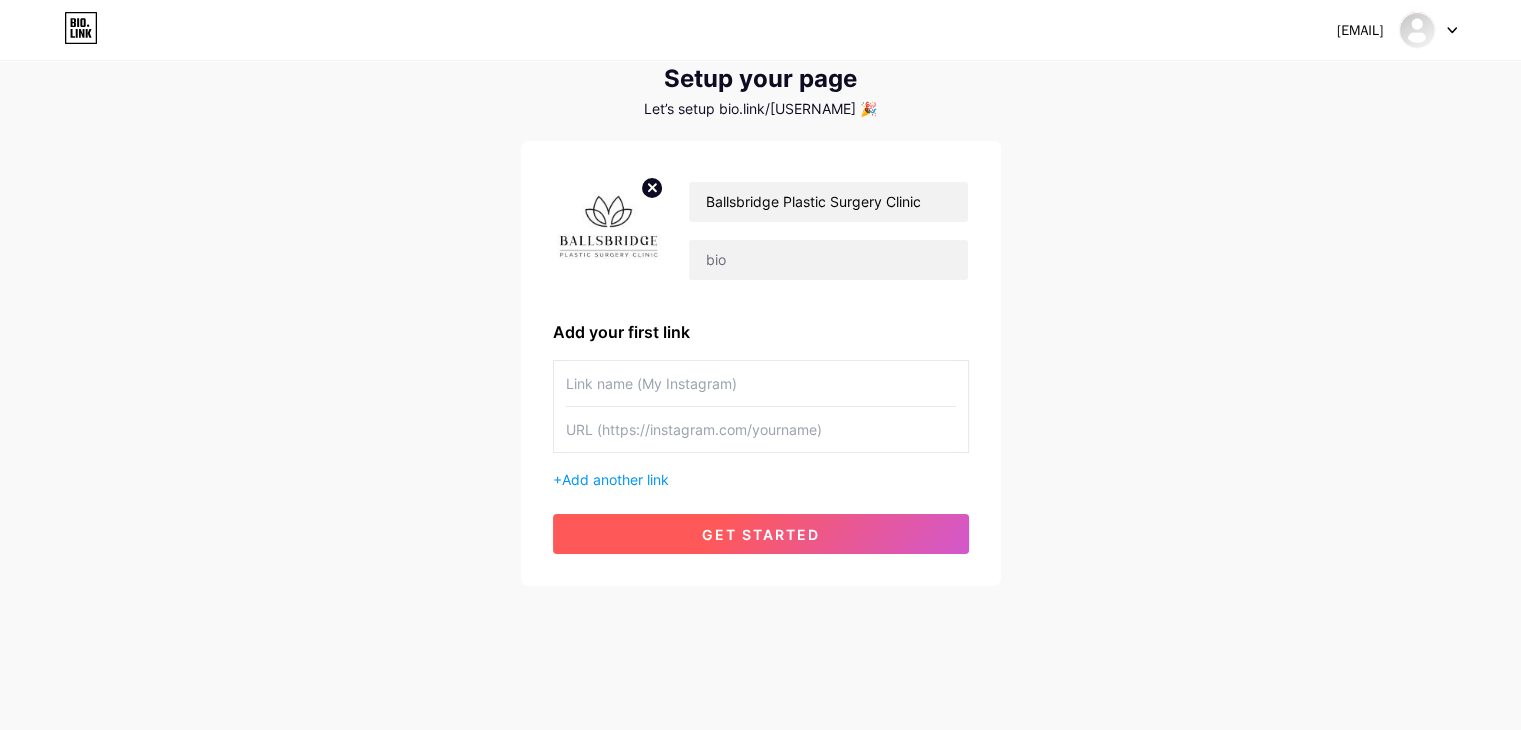 click on "get started" at bounding box center [761, 534] 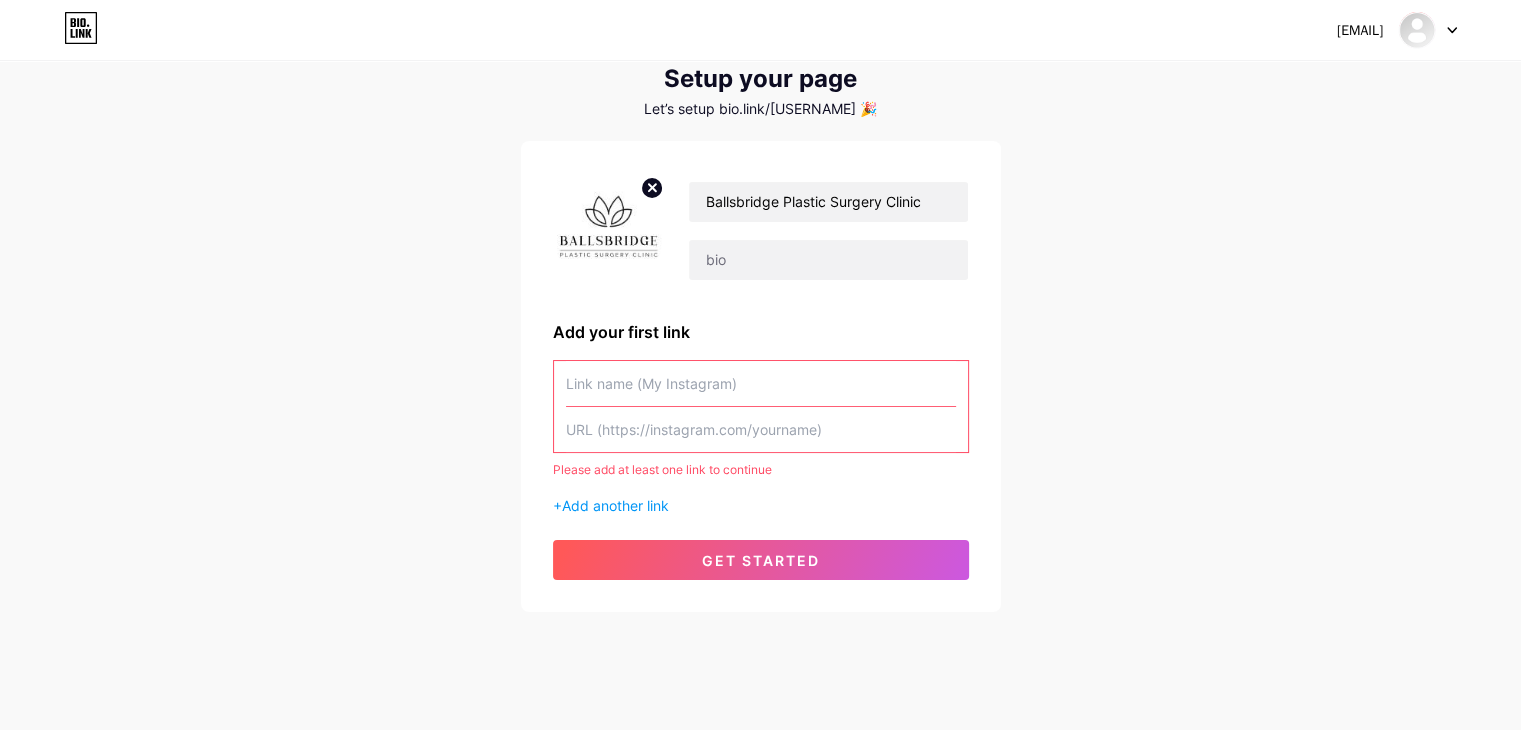 click at bounding box center [761, 383] 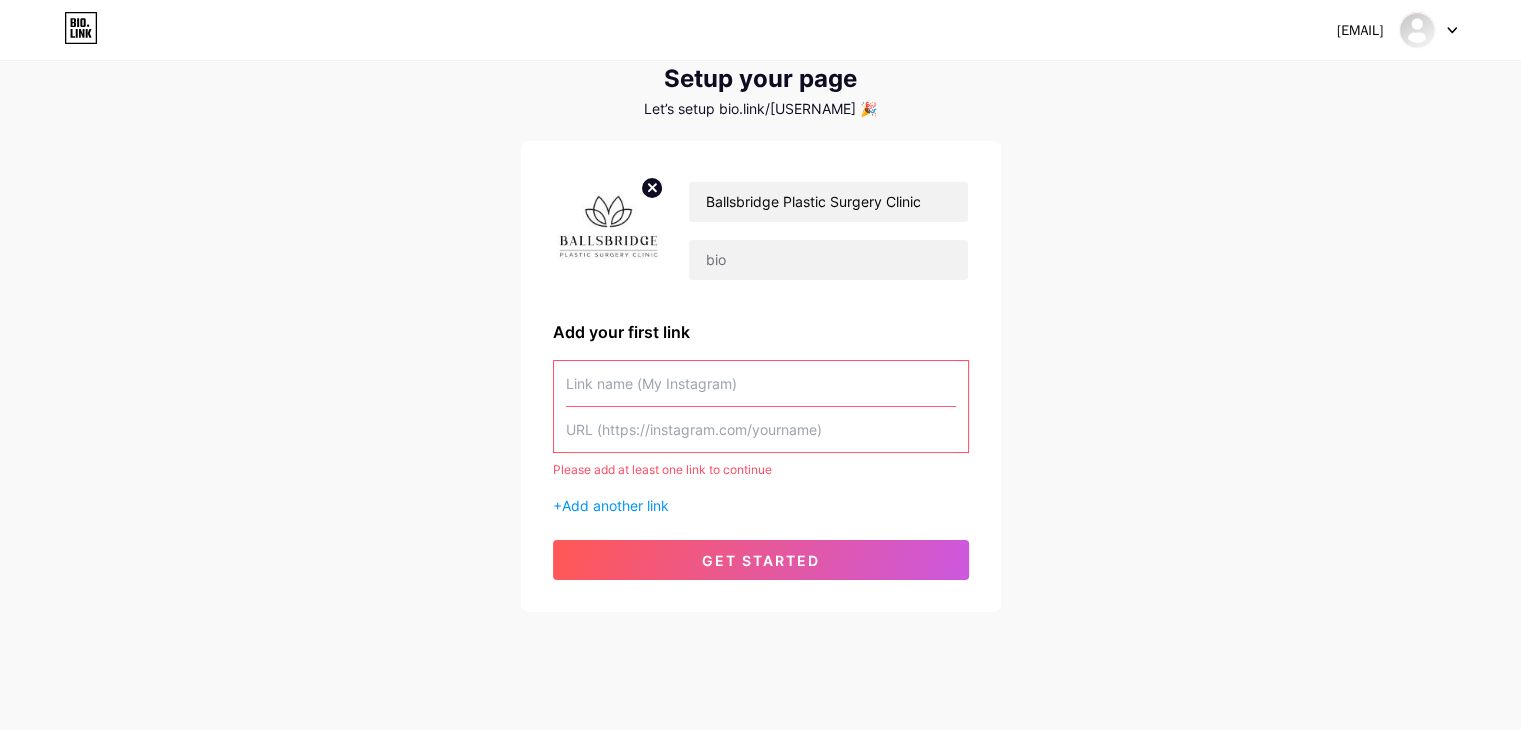 click at bounding box center (761, 383) 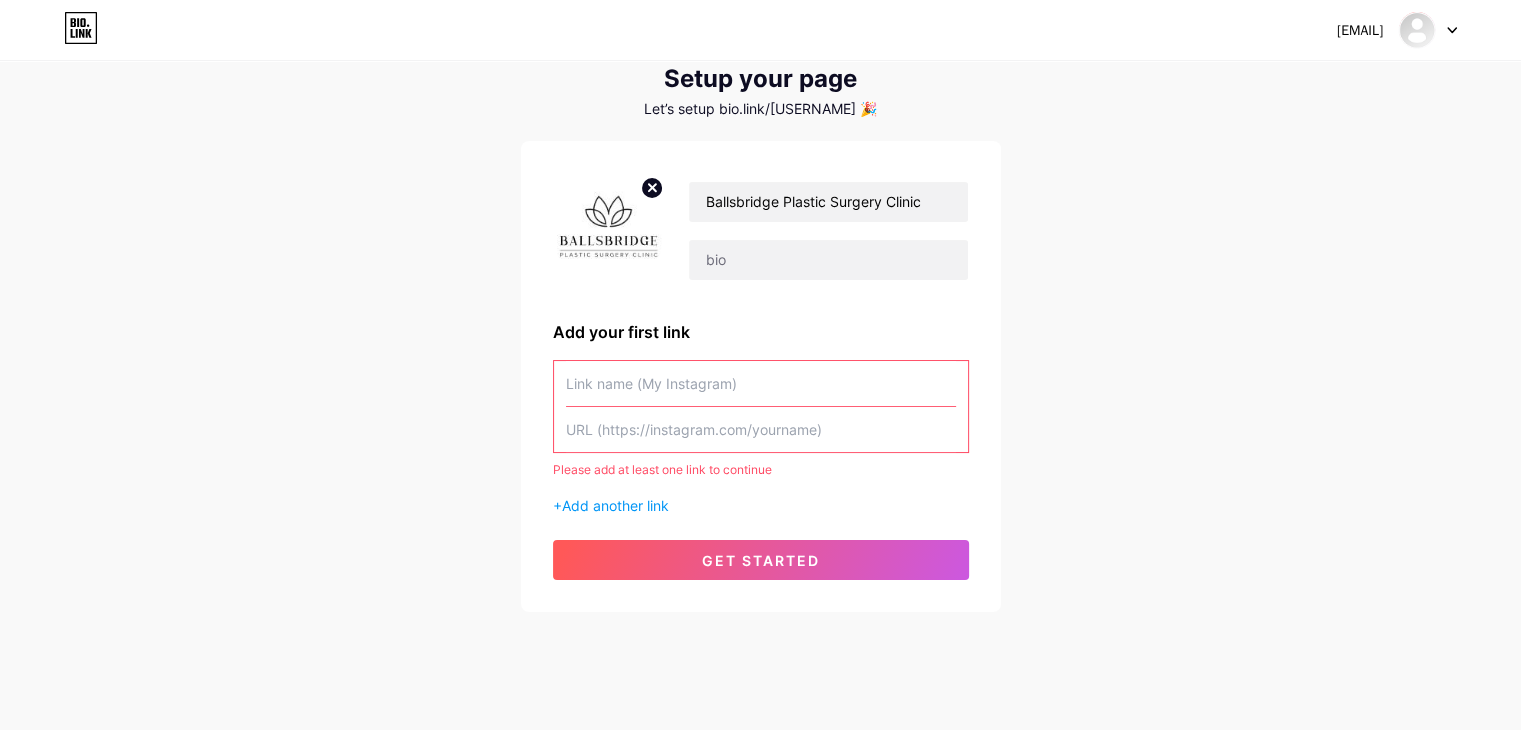 click on "Please add at least one link to continue
+  Add another link" at bounding box center (761, 438) 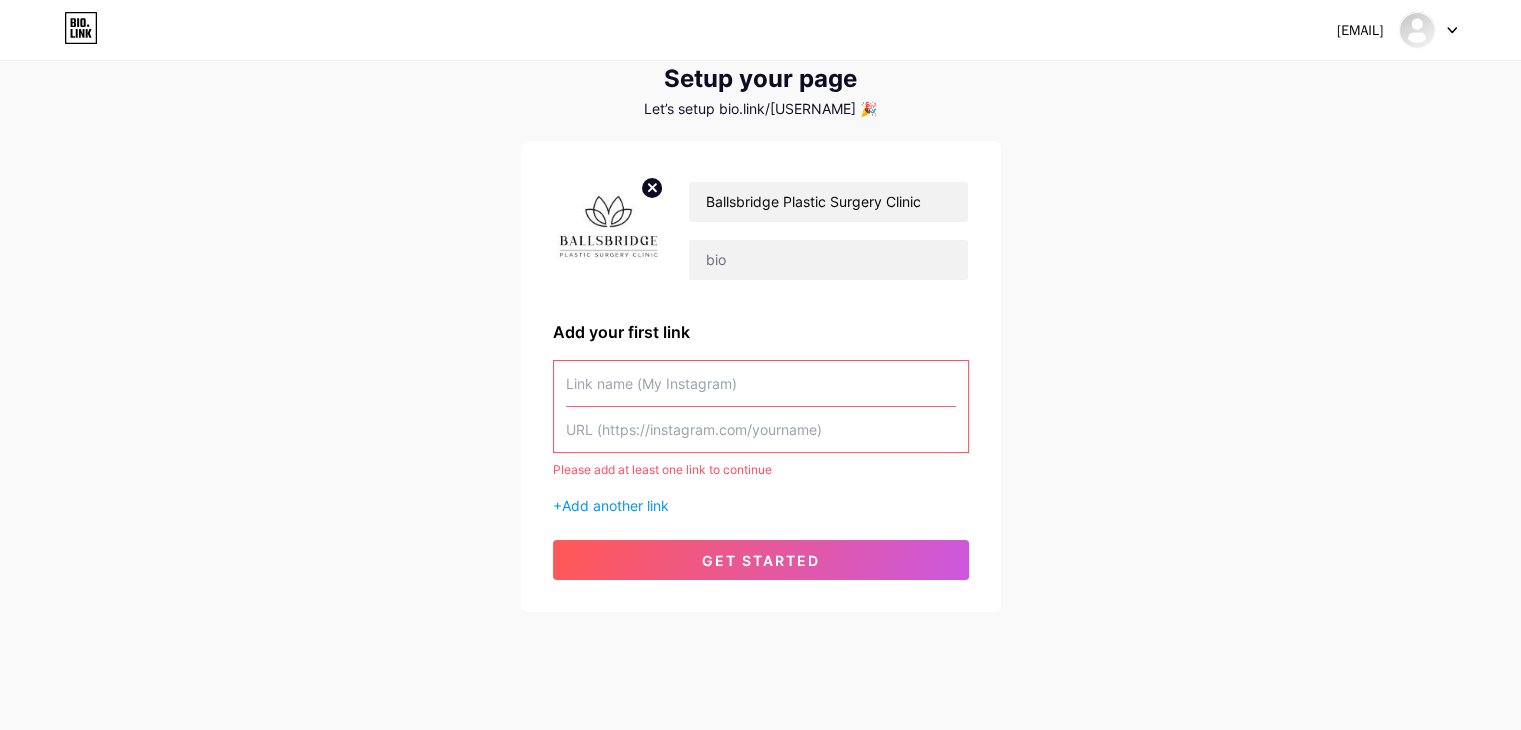 paste on "[BRAND] Plastic Surgery Clinic" 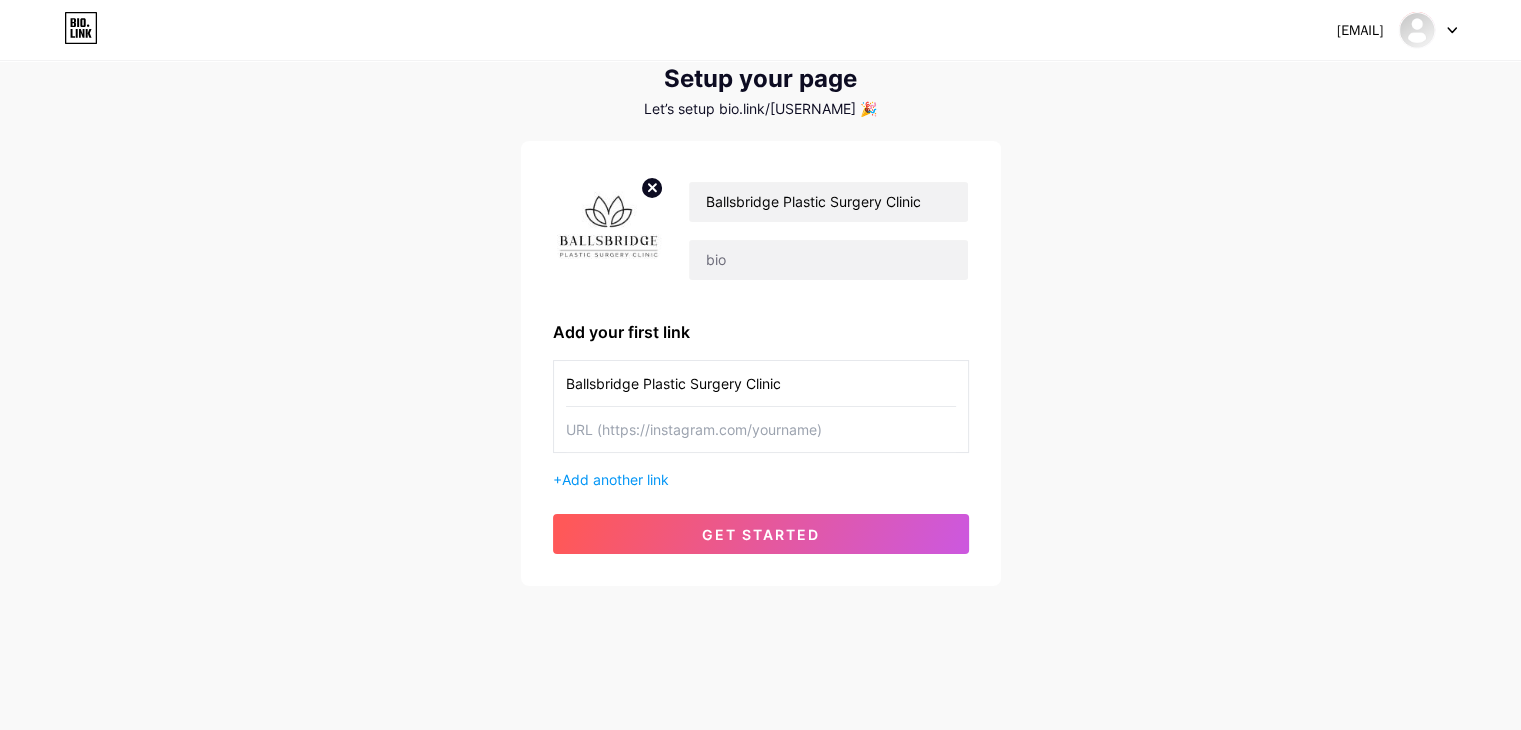 type on "[BRAND] Plastic Surgery Clinic" 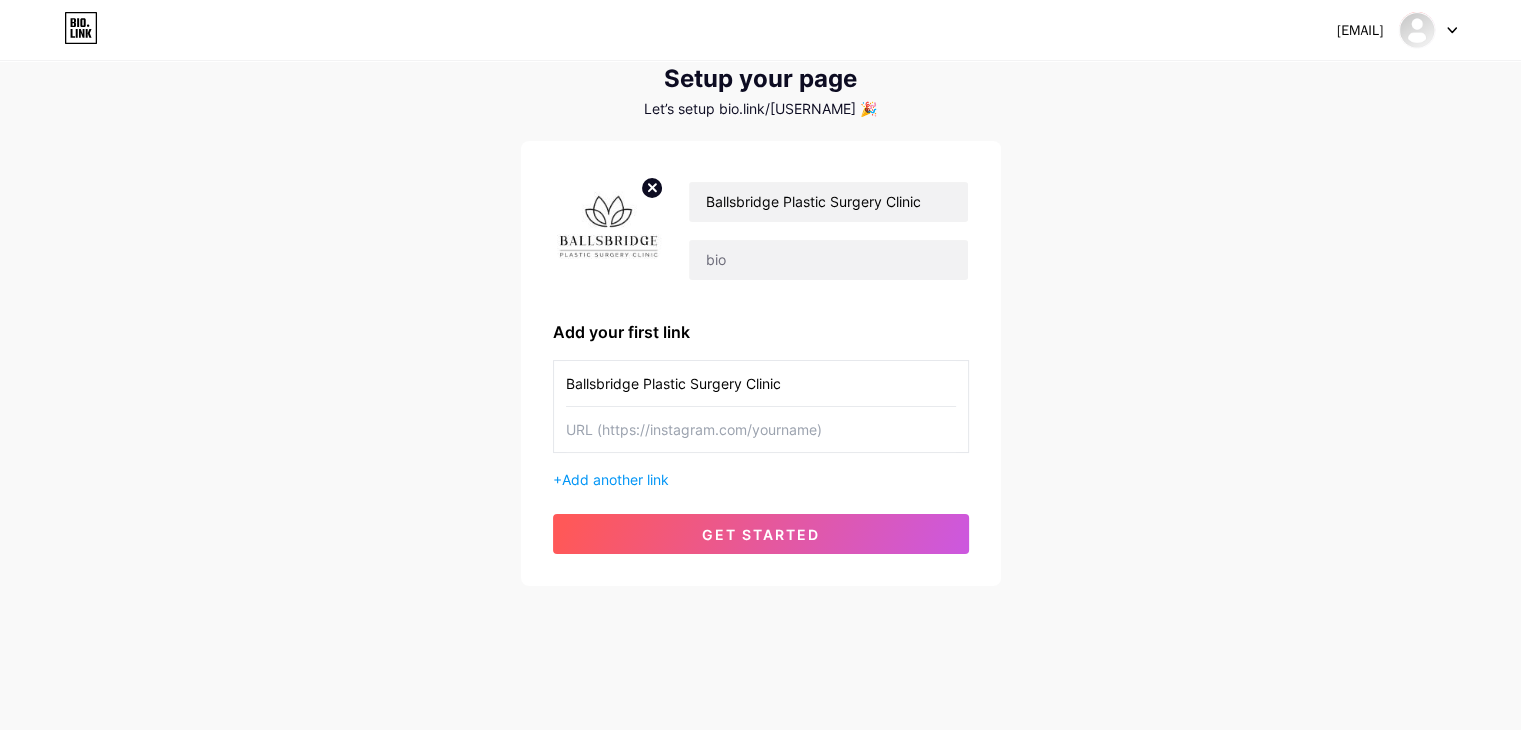 click at bounding box center (761, 383) 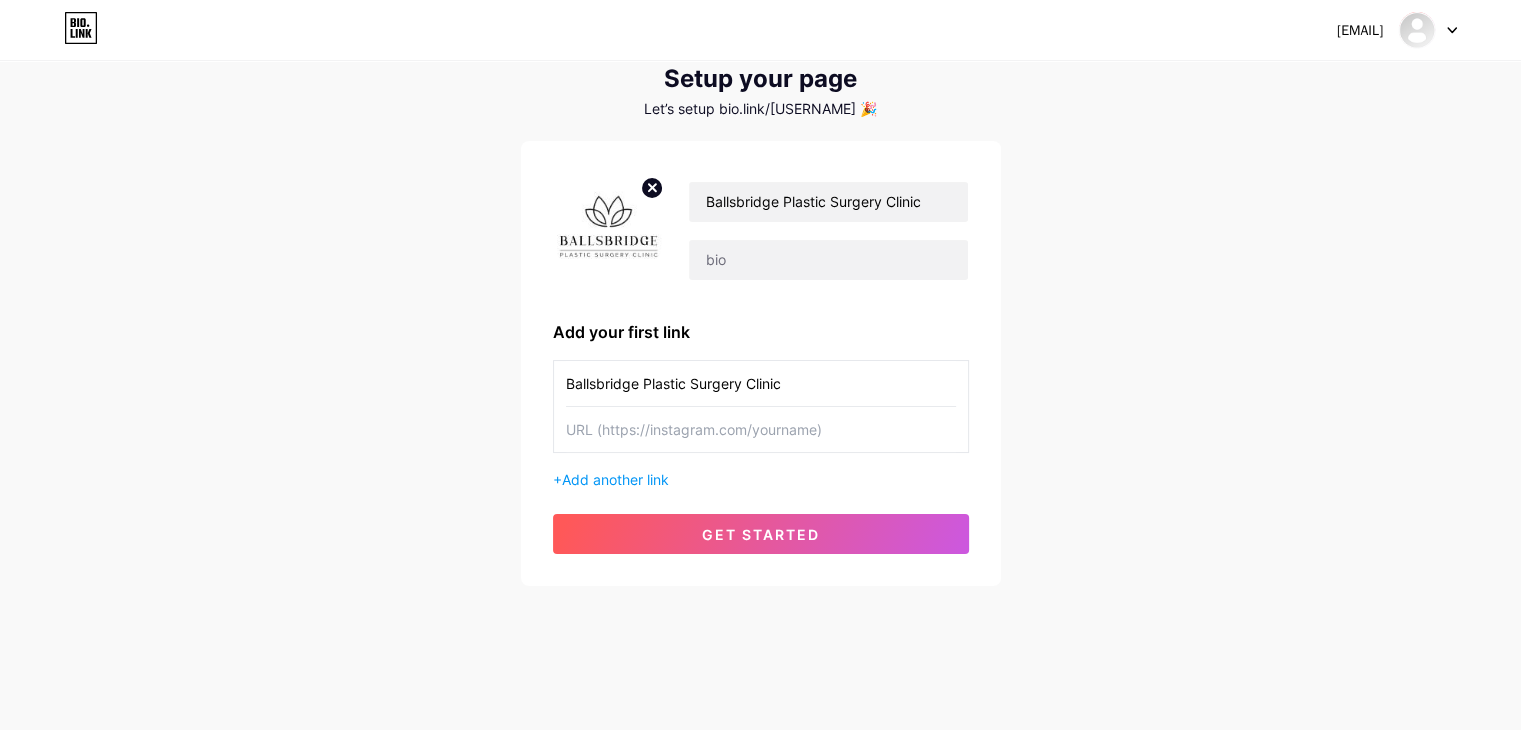 paste on "https://www.instagram.com/[USERNAME]/" 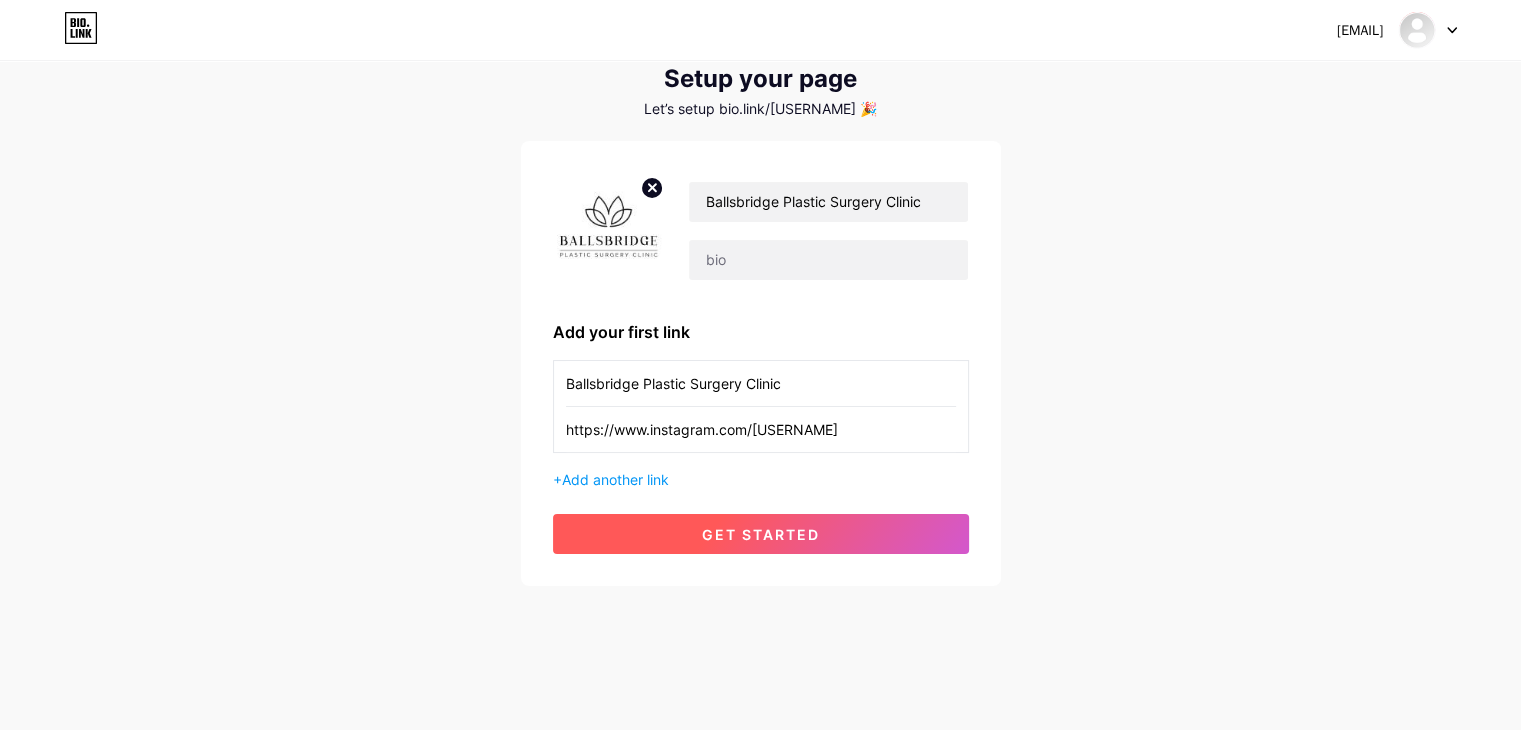 type on "https://www.instagram.com/[USERNAME]/" 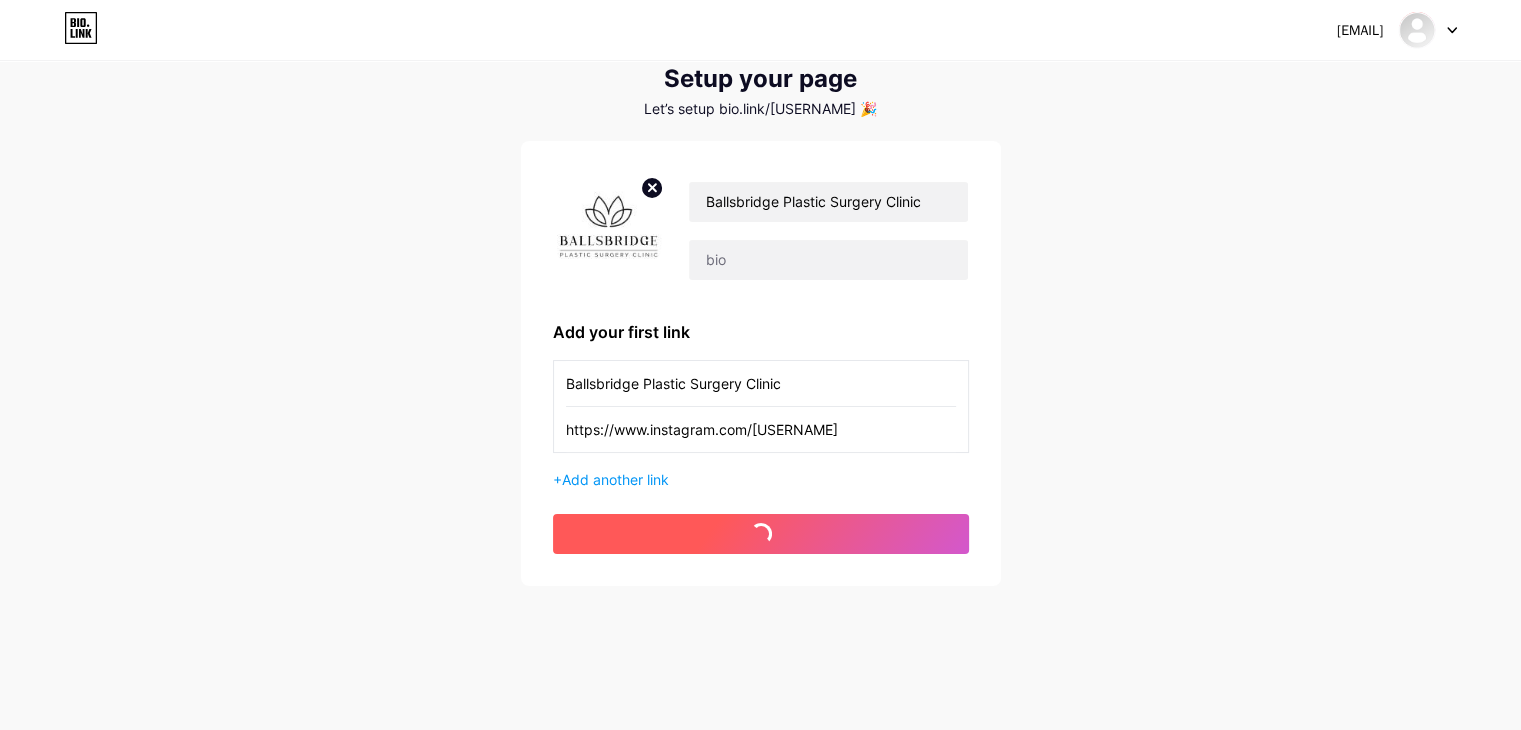click at bounding box center (761, 534) 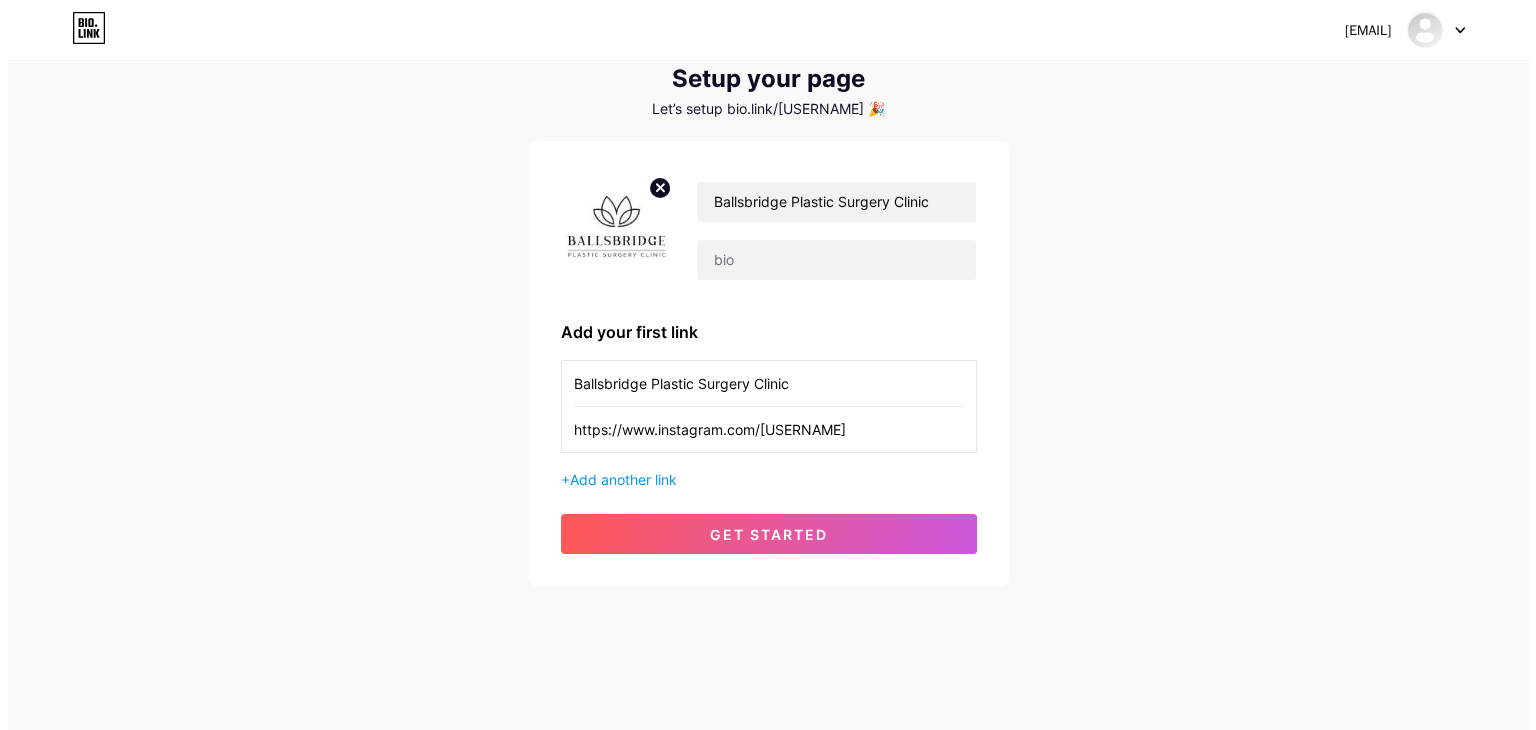 scroll, scrollTop: 0, scrollLeft: 0, axis: both 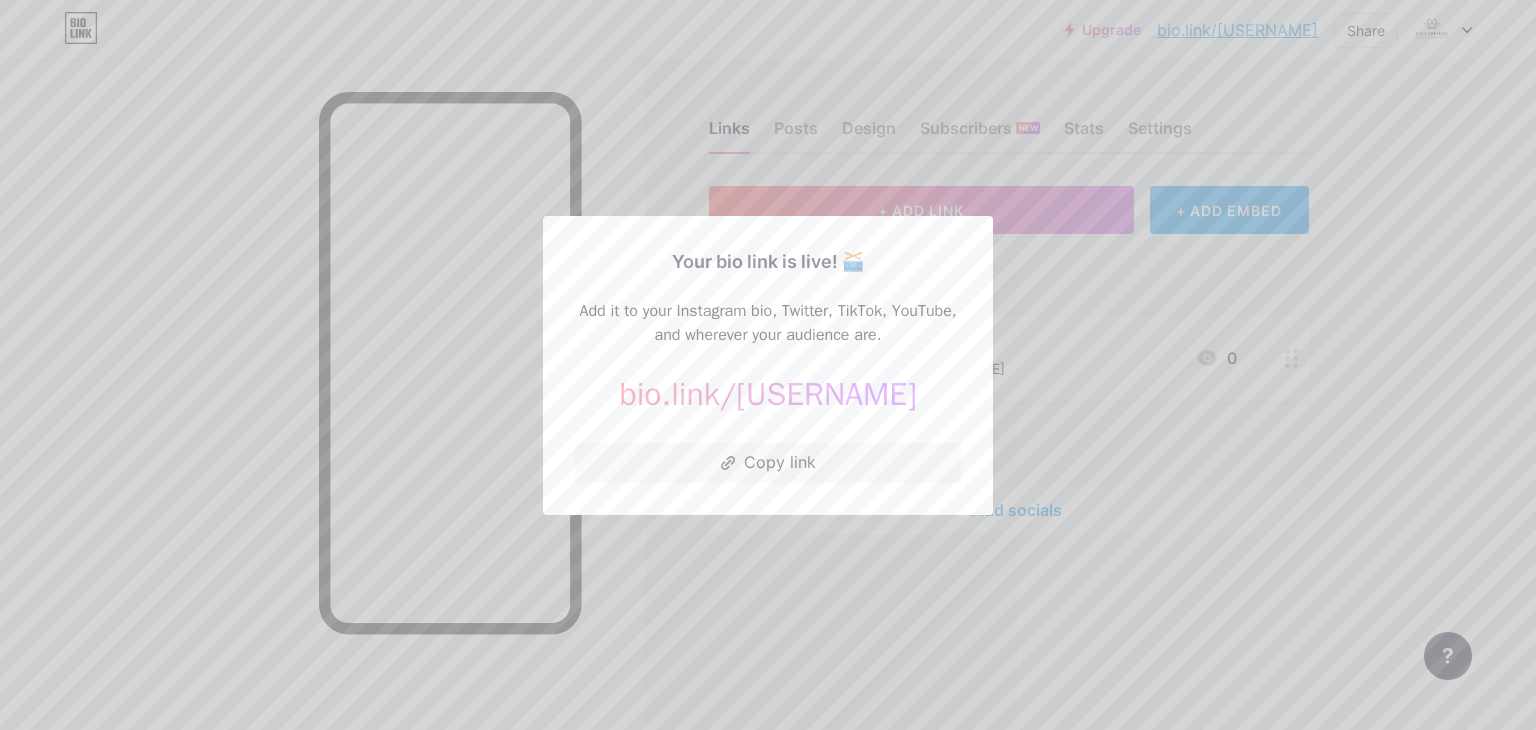 click at bounding box center [768, 365] 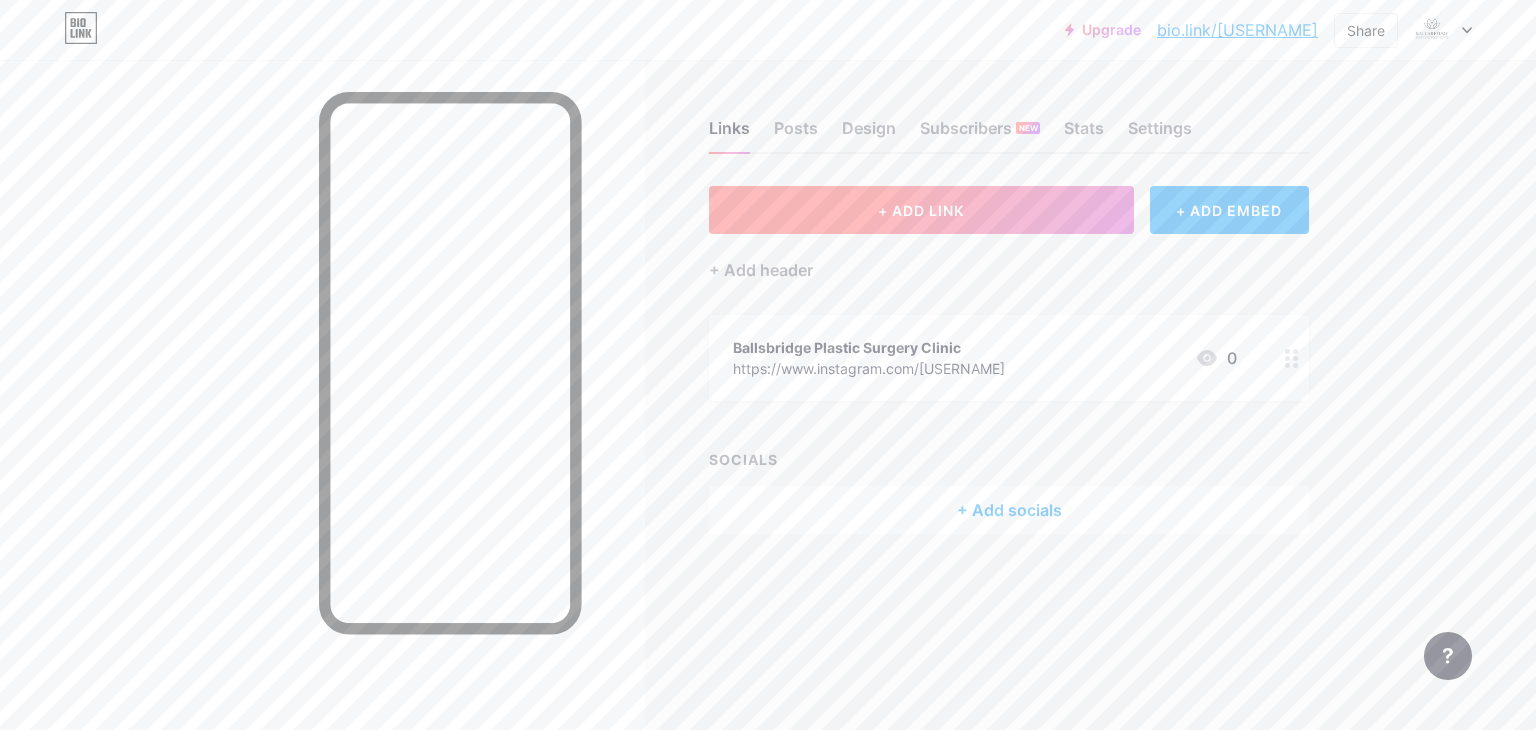 click on "+ ADD LINK" at bounding box center [921, 210] 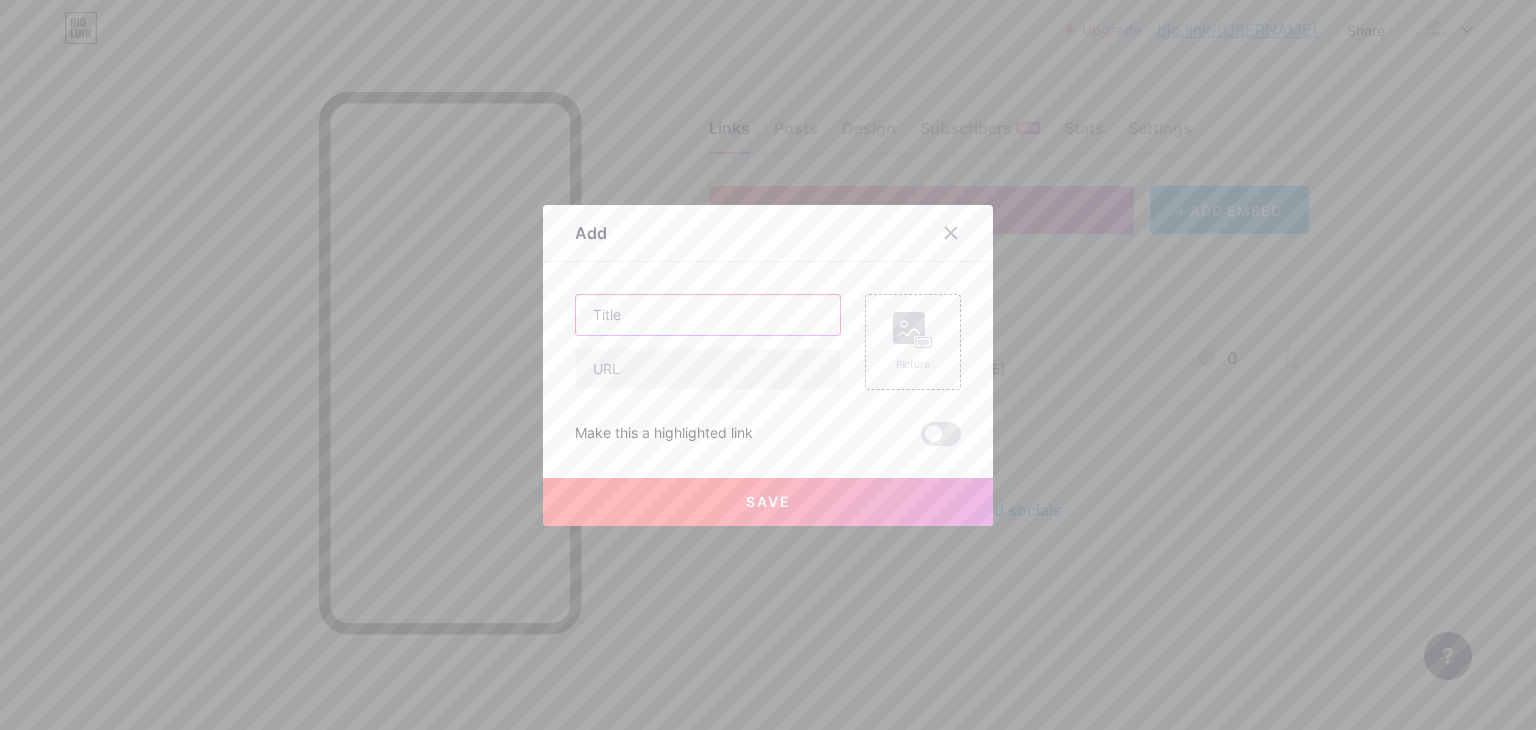 click at bounding box center (708, 315) 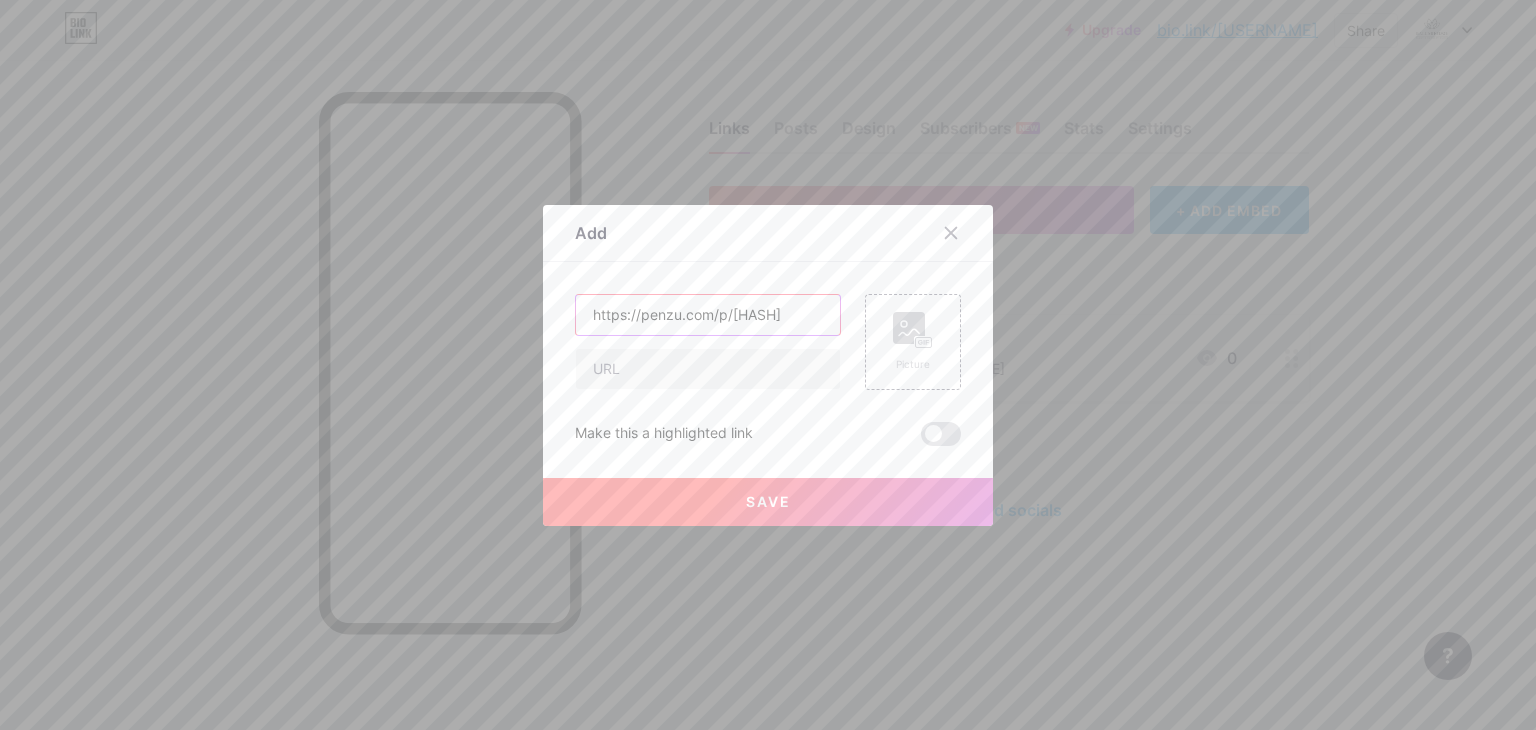scroll, scrollTop: 0, scrollLeft: 44, axis: horizontal 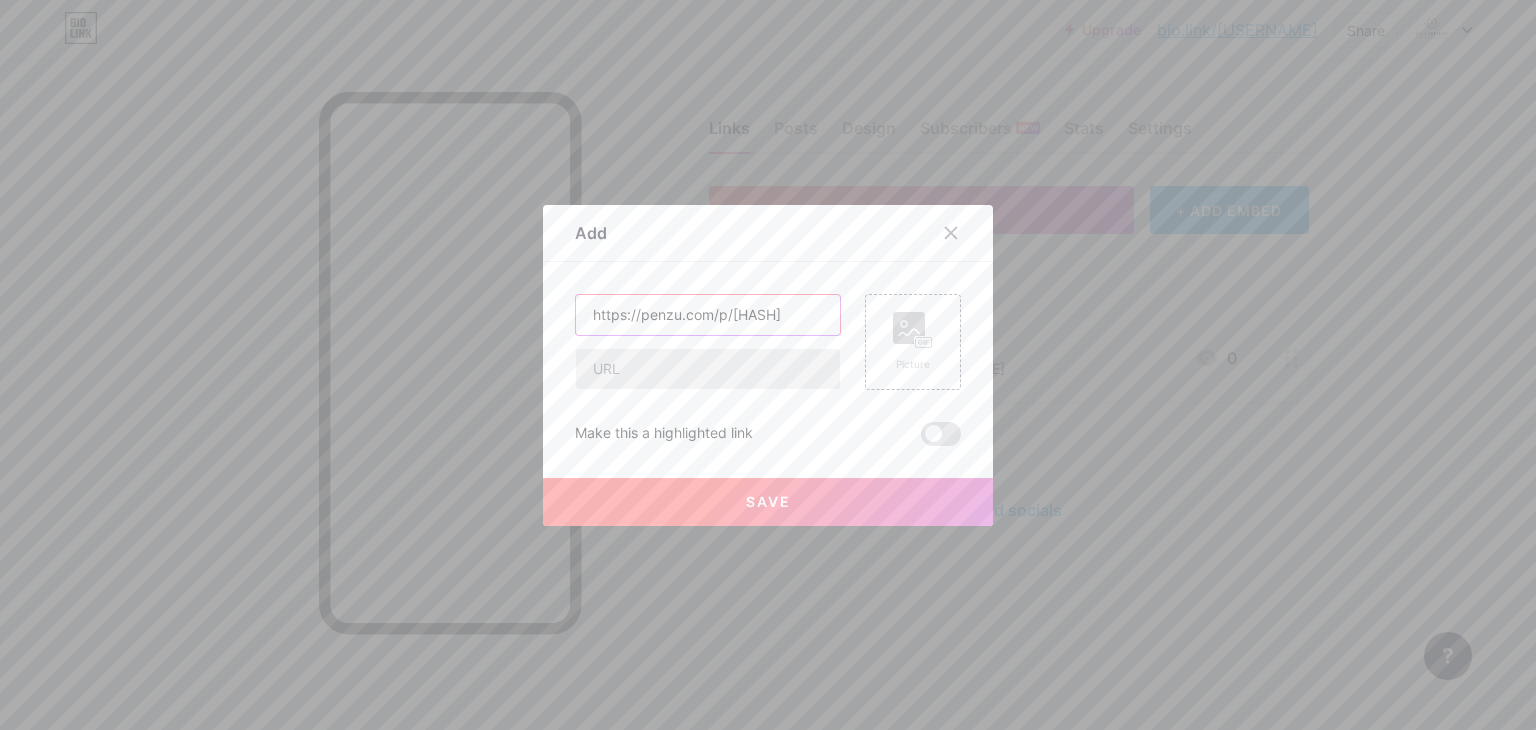 type on "https://penzu.com/p/[HASH]" 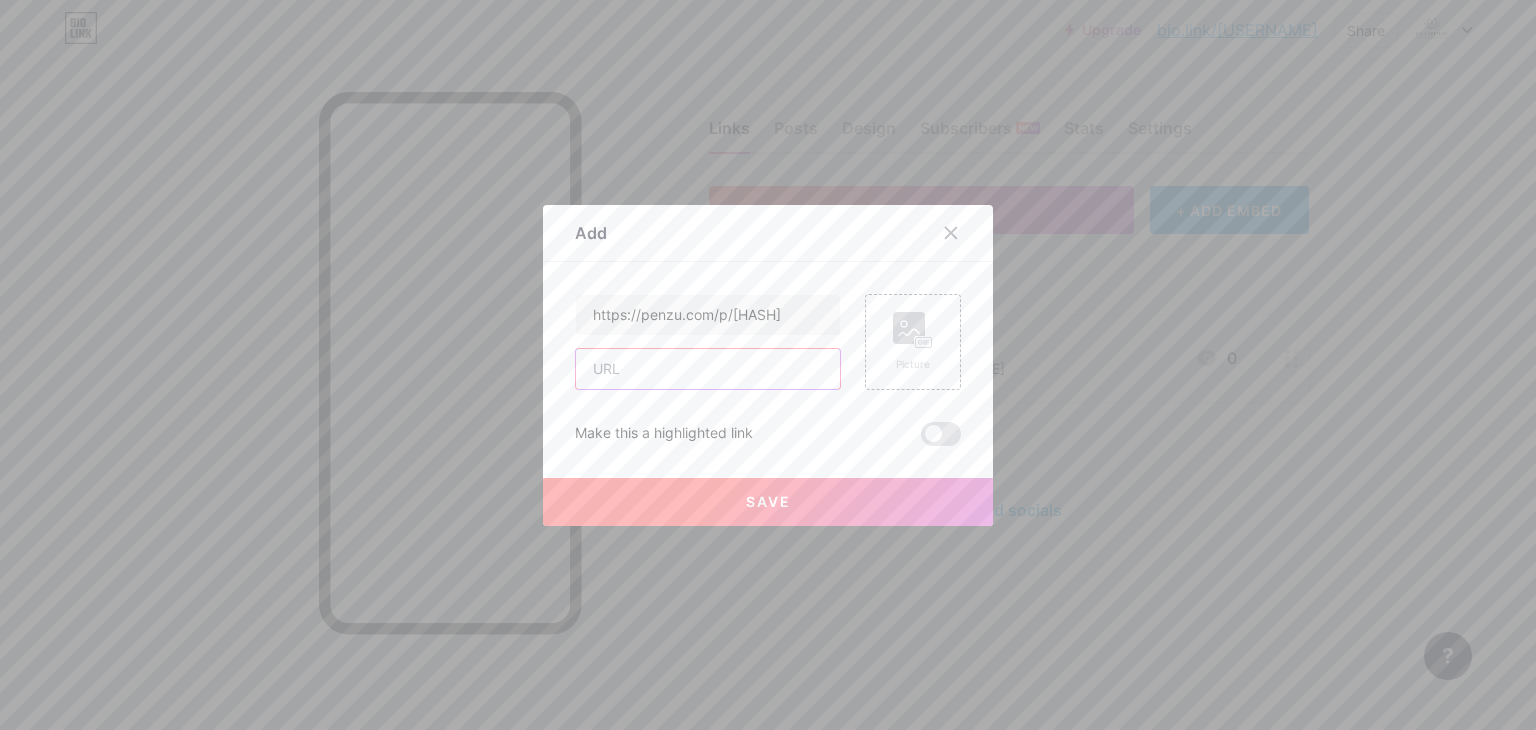scroll, scrollTop: 0, scrollLeft: 0, axis: both 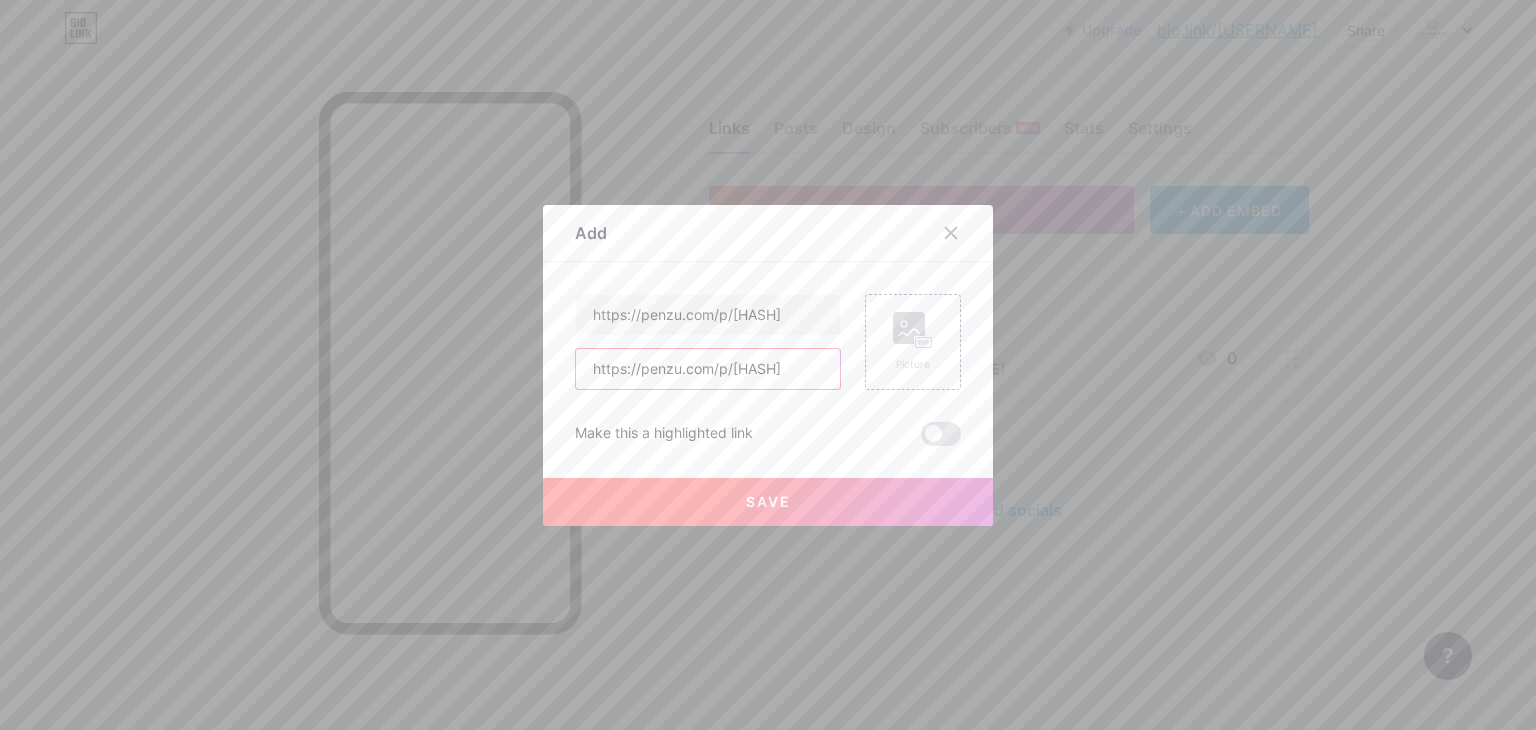 type on "https://penzu.com/p/[HASH]" 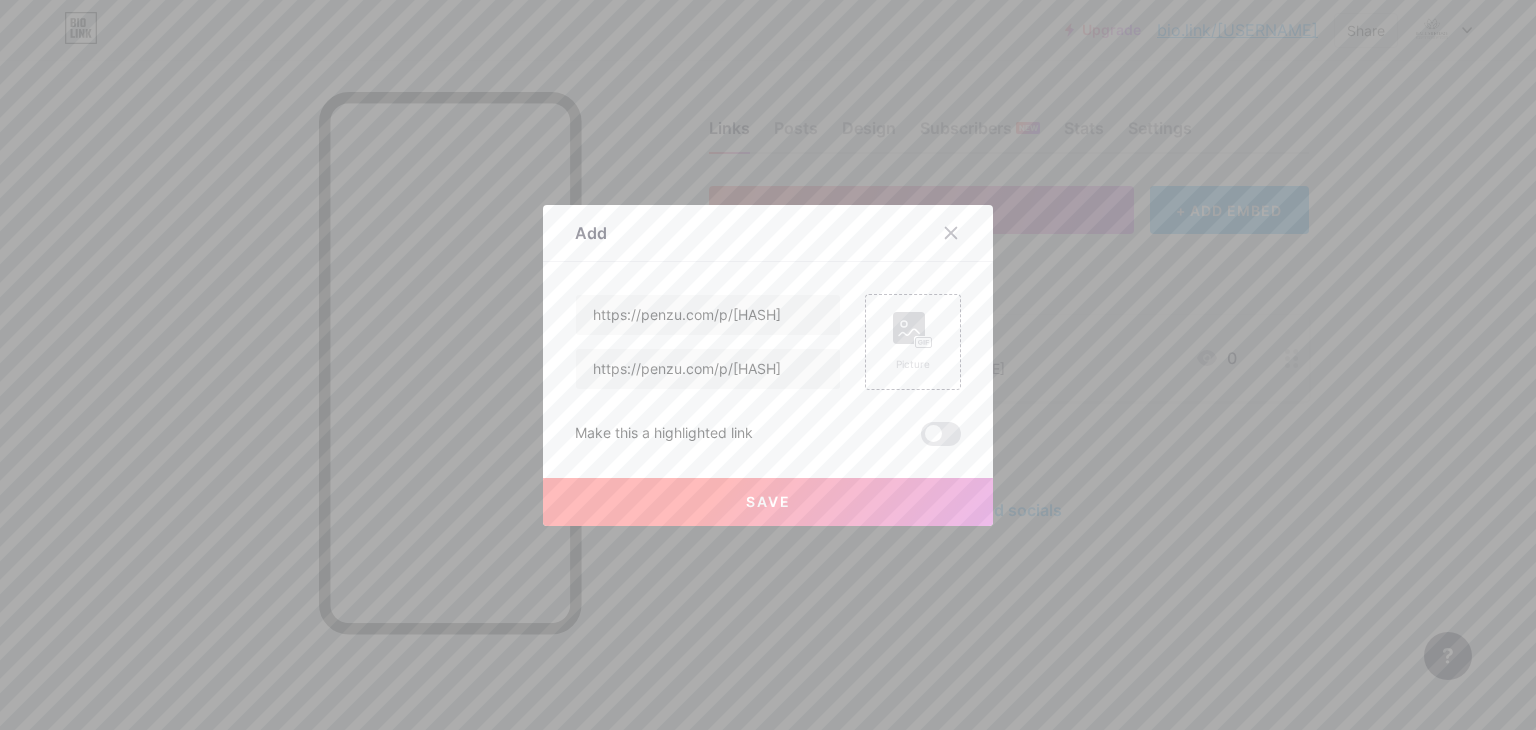 click on "Content
YouTube
Play YouTube video without leaving your page.
ADD
Vimeo
Play Vimeo video without leaving your page.
ADD
Tiktok
Grow your TikTok following
ADD
Tweet
Embed a tweet.
ADD
Reddit
Showcase your Reddit profile
ADD
Spotify
Embed Spotify to play the preview of a track.
ADD
Twitch
Play Twitch video without leaving your page.
ADD
SoundCloud
ADD" at bounding box center [768, 354] 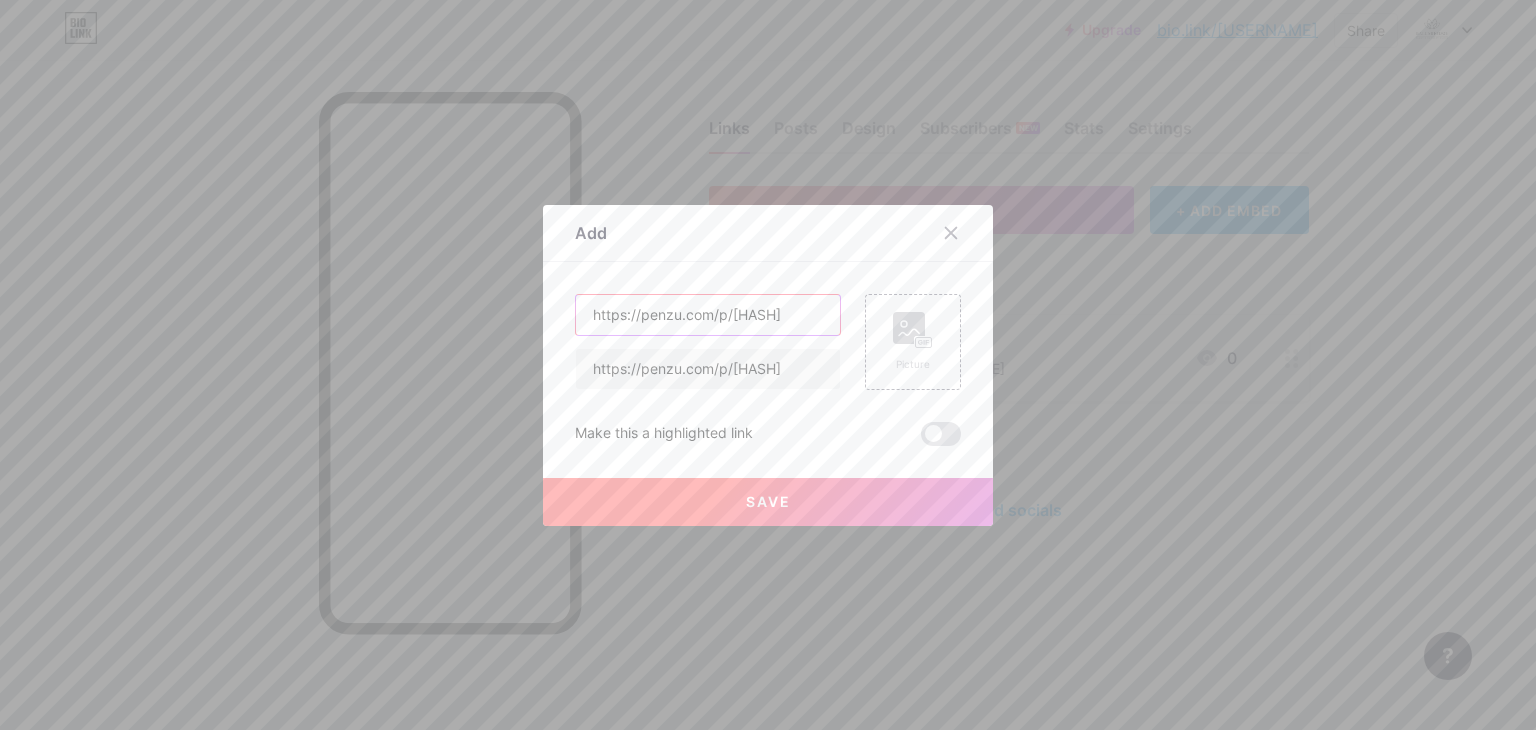 click on "https://penzu.com/p/[HASH]" at bounding box center (708, 315) 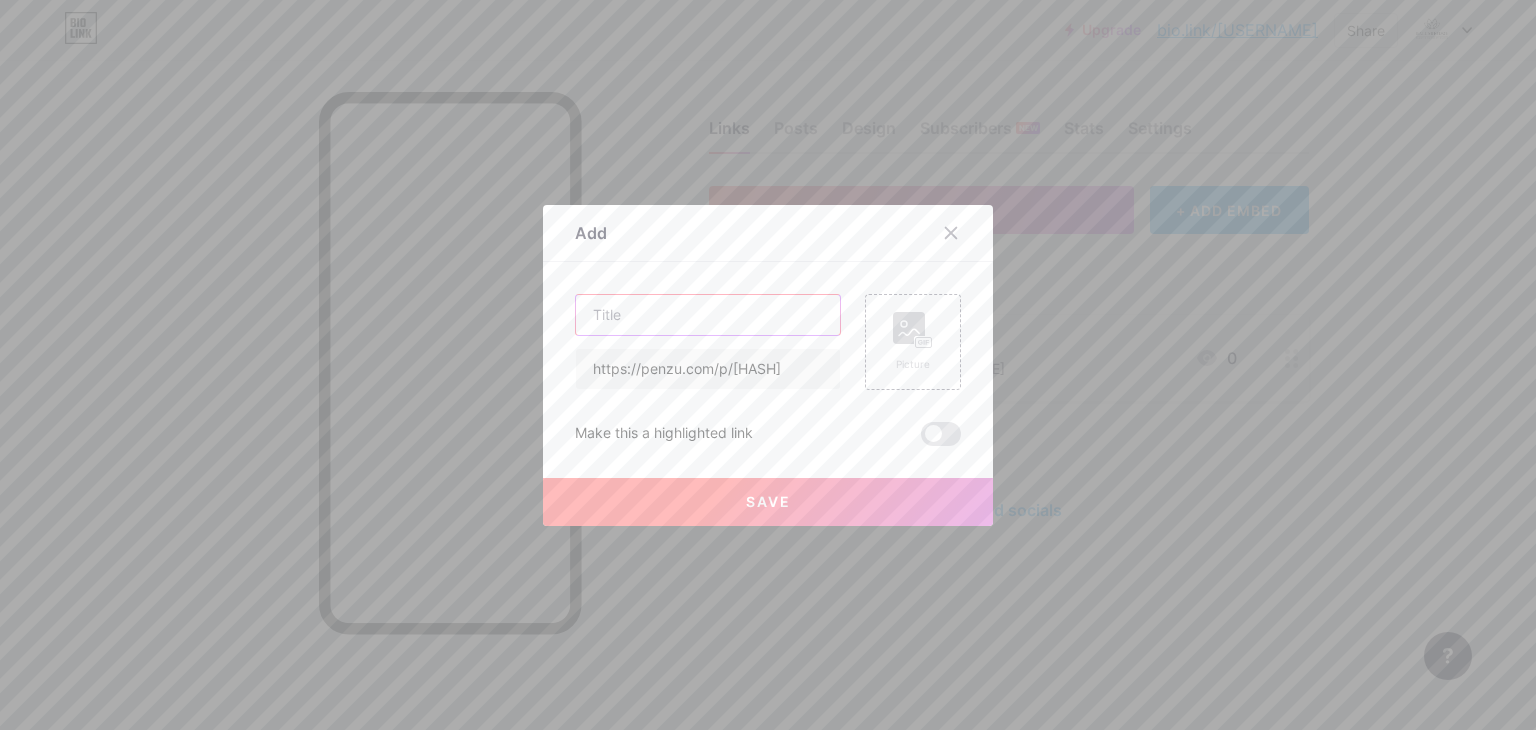 paste on "Natural-Looking Eyelid Surgery in [COUNTRY] by Experts" 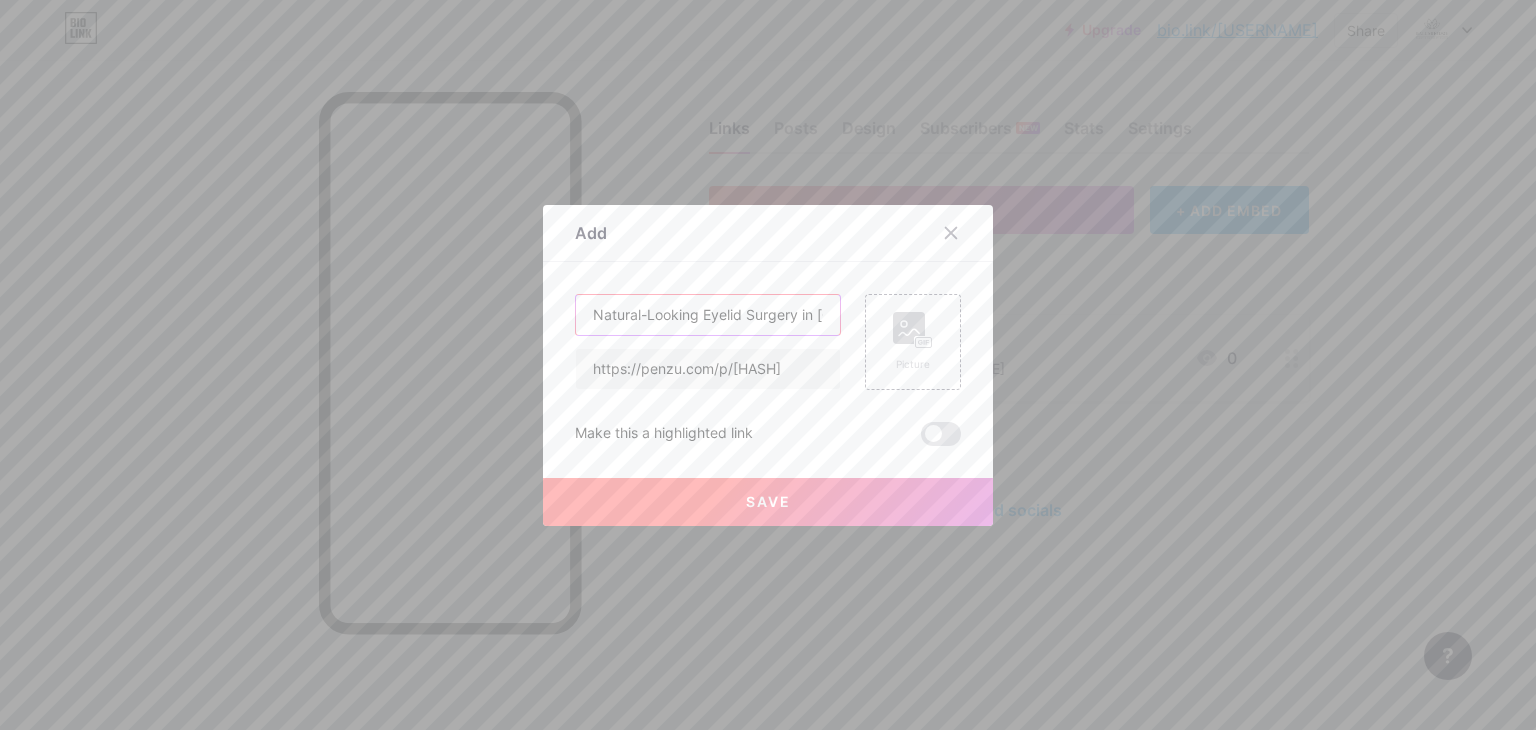 scroll, scrollTop: 0, scrollLeft: 113, axis: horizontal 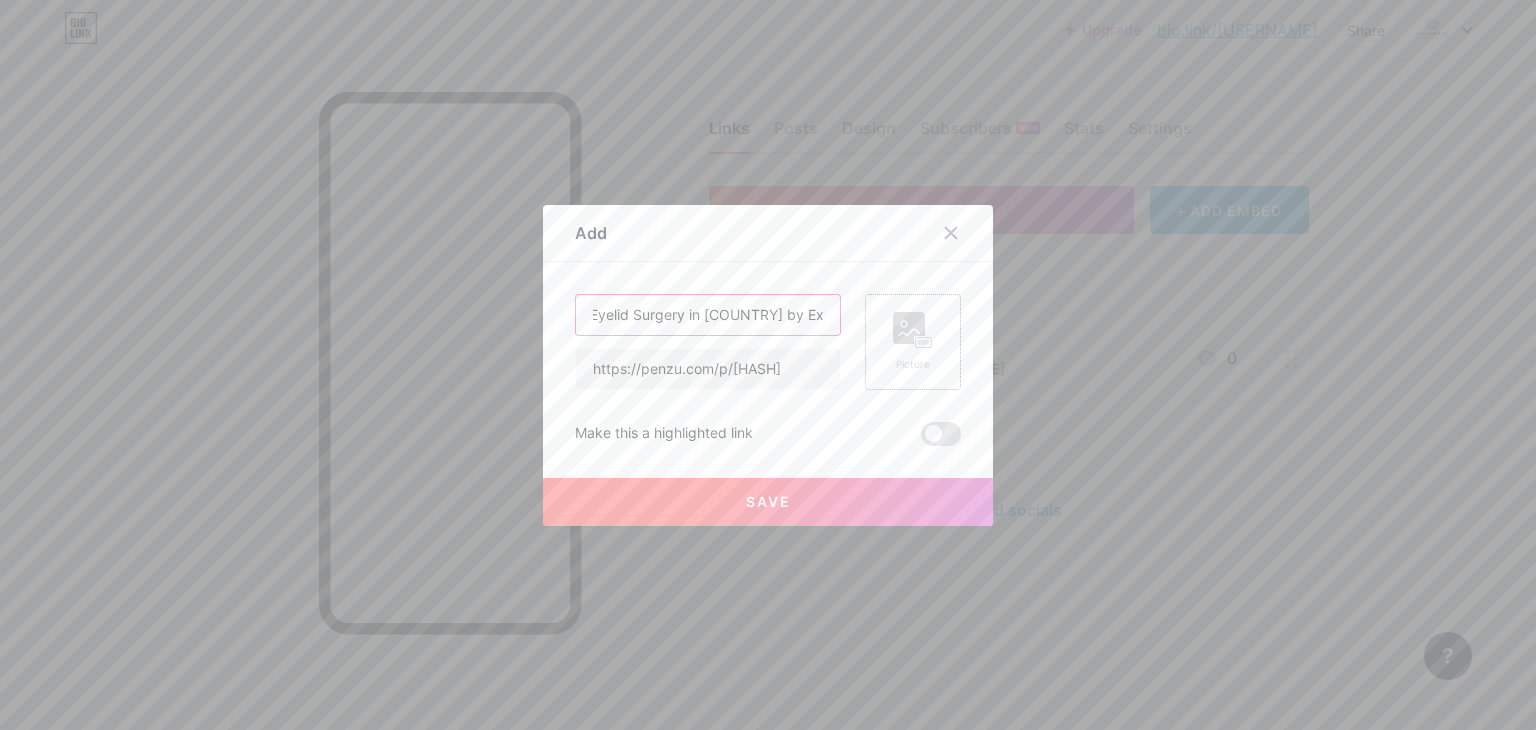type on "Natural-Looking Eyelid Surgery in [COUNTRY] by Experts" 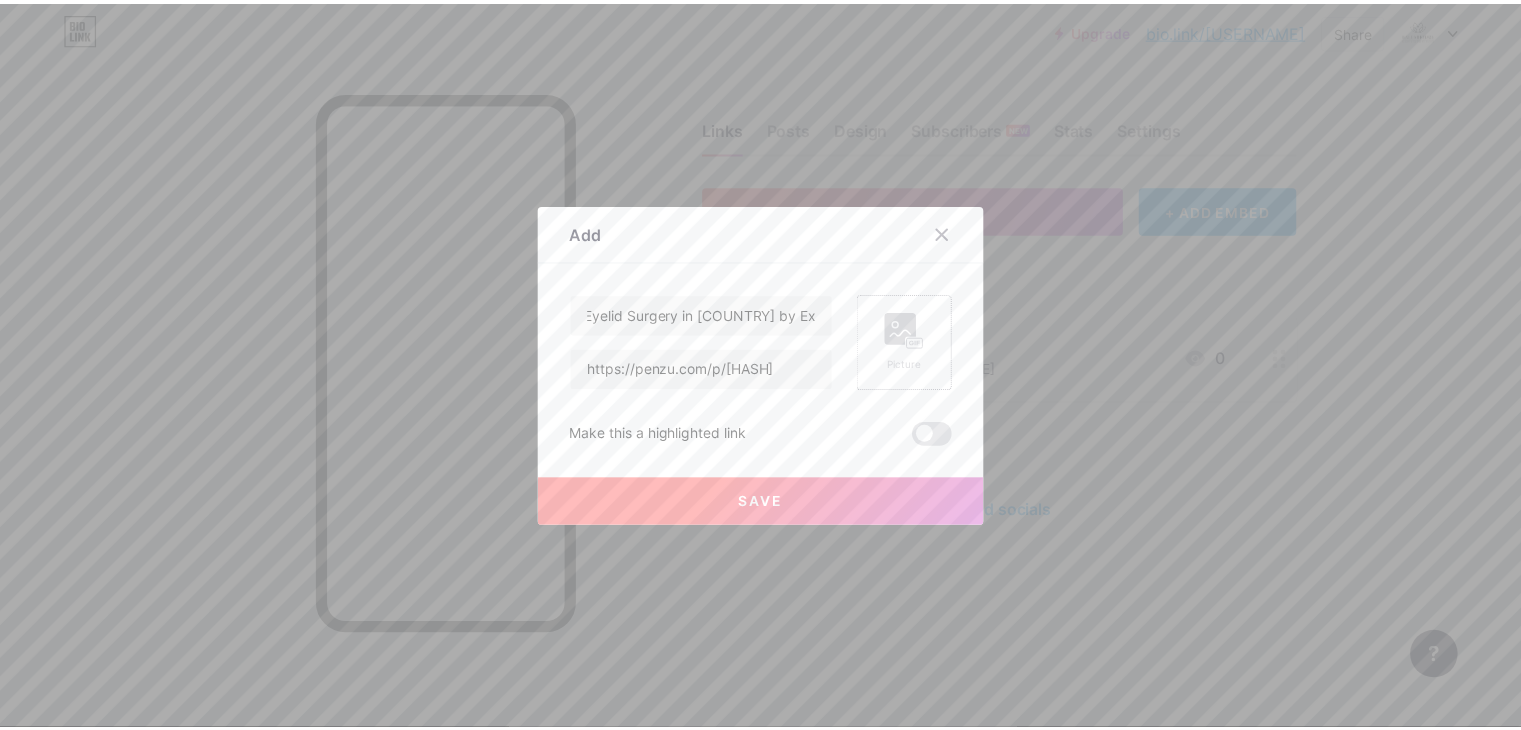 scroll, scrollTop: 0, scrollLeft: 0, axis: both 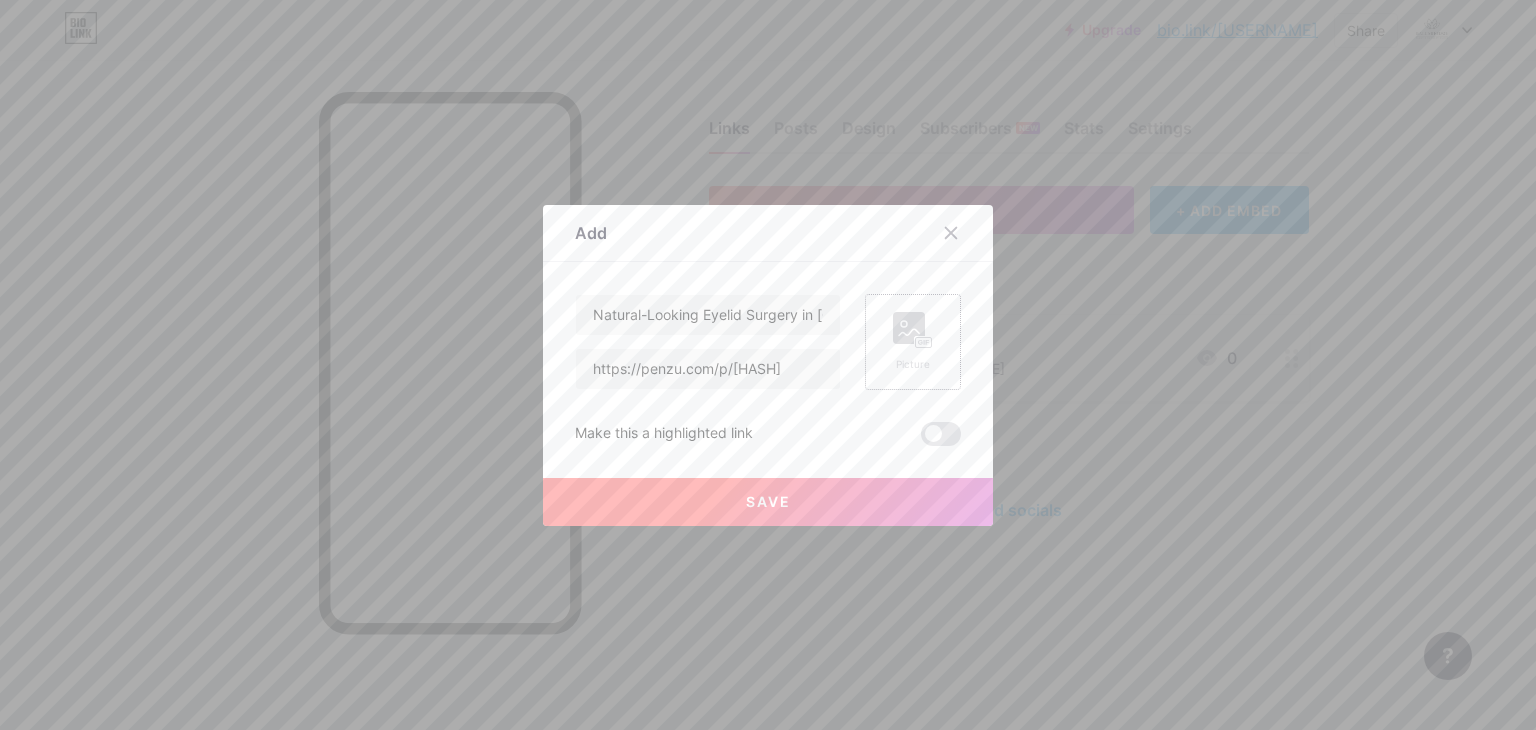 click at bounding box center (913, 330) 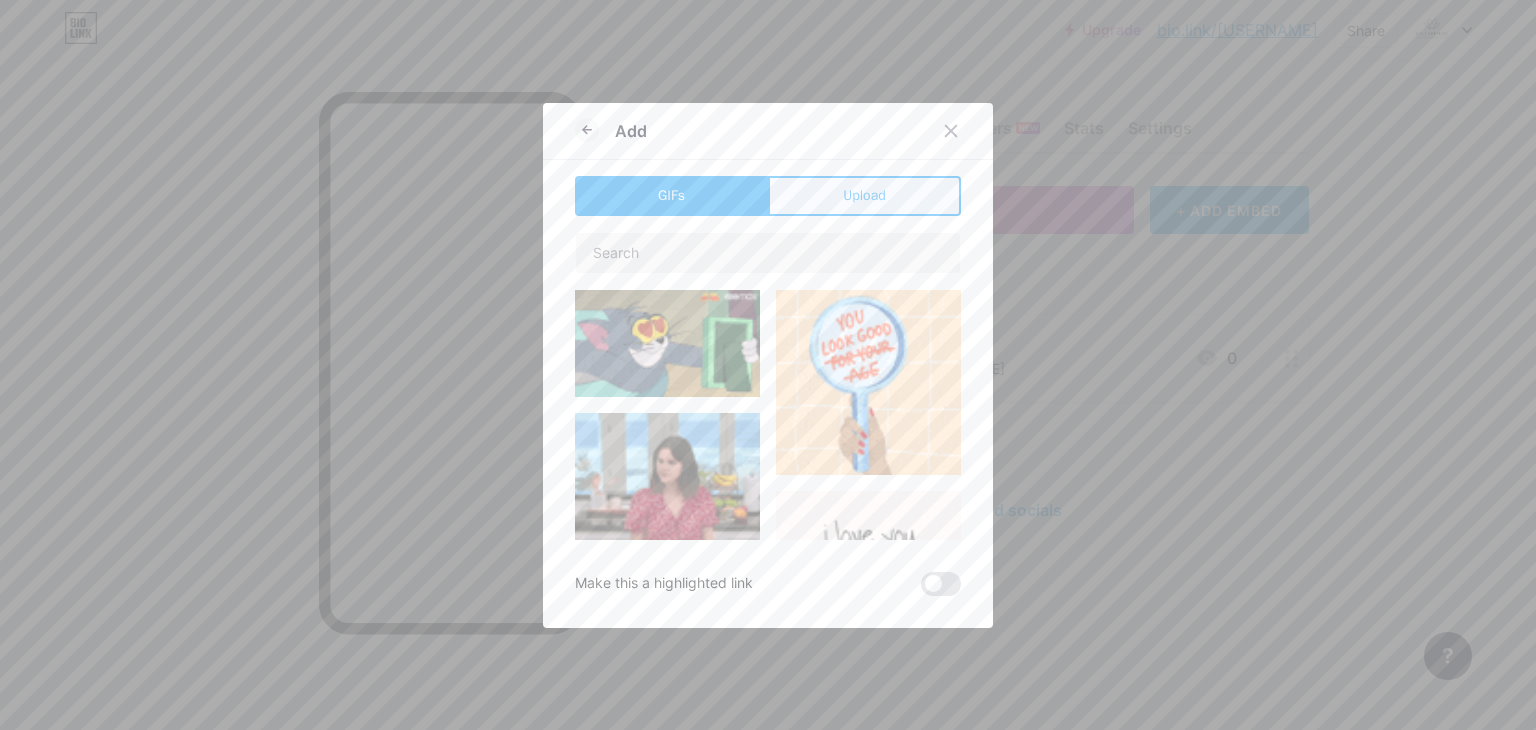 click on "Upload" at bounding box center (864, 195) 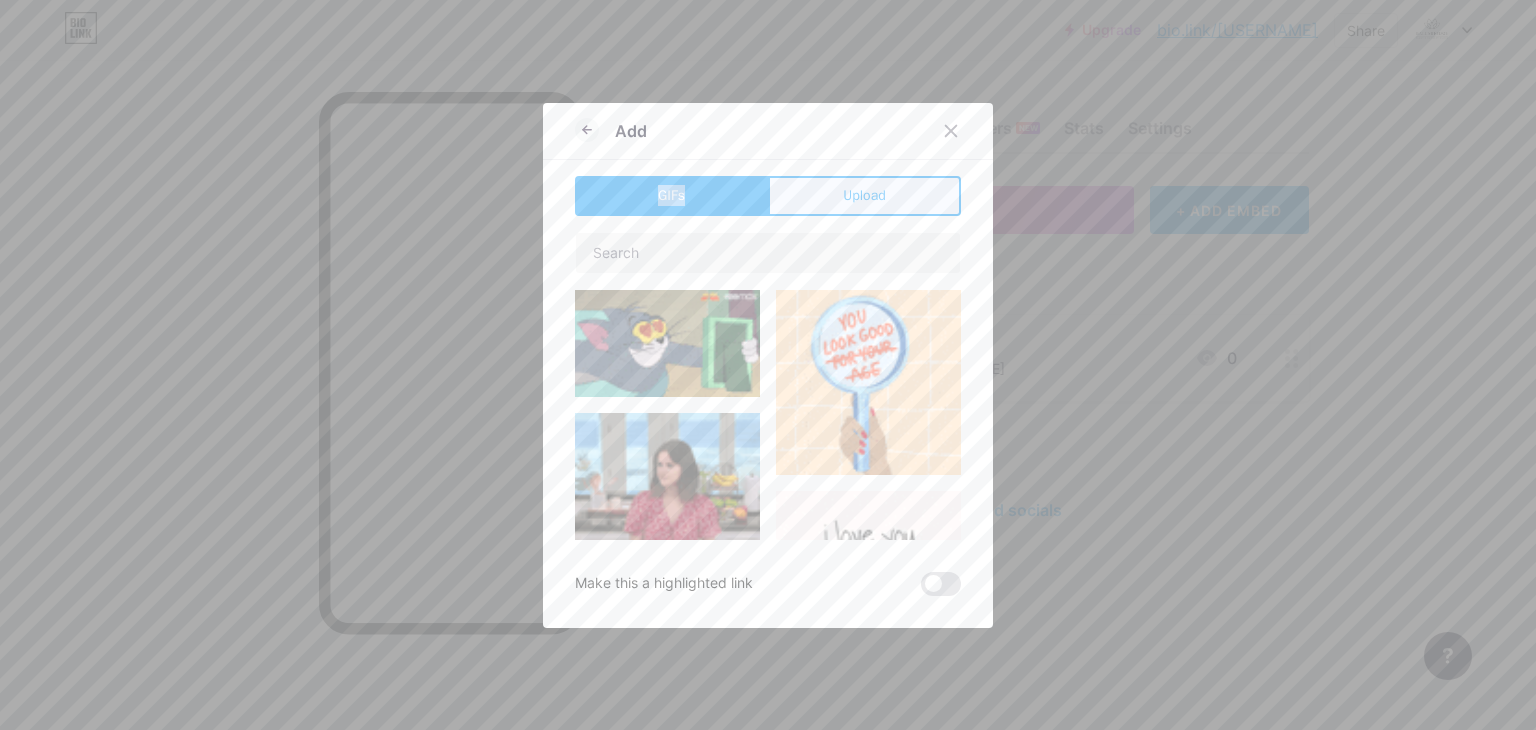 click on "Add" at bounding box center [768, 136] 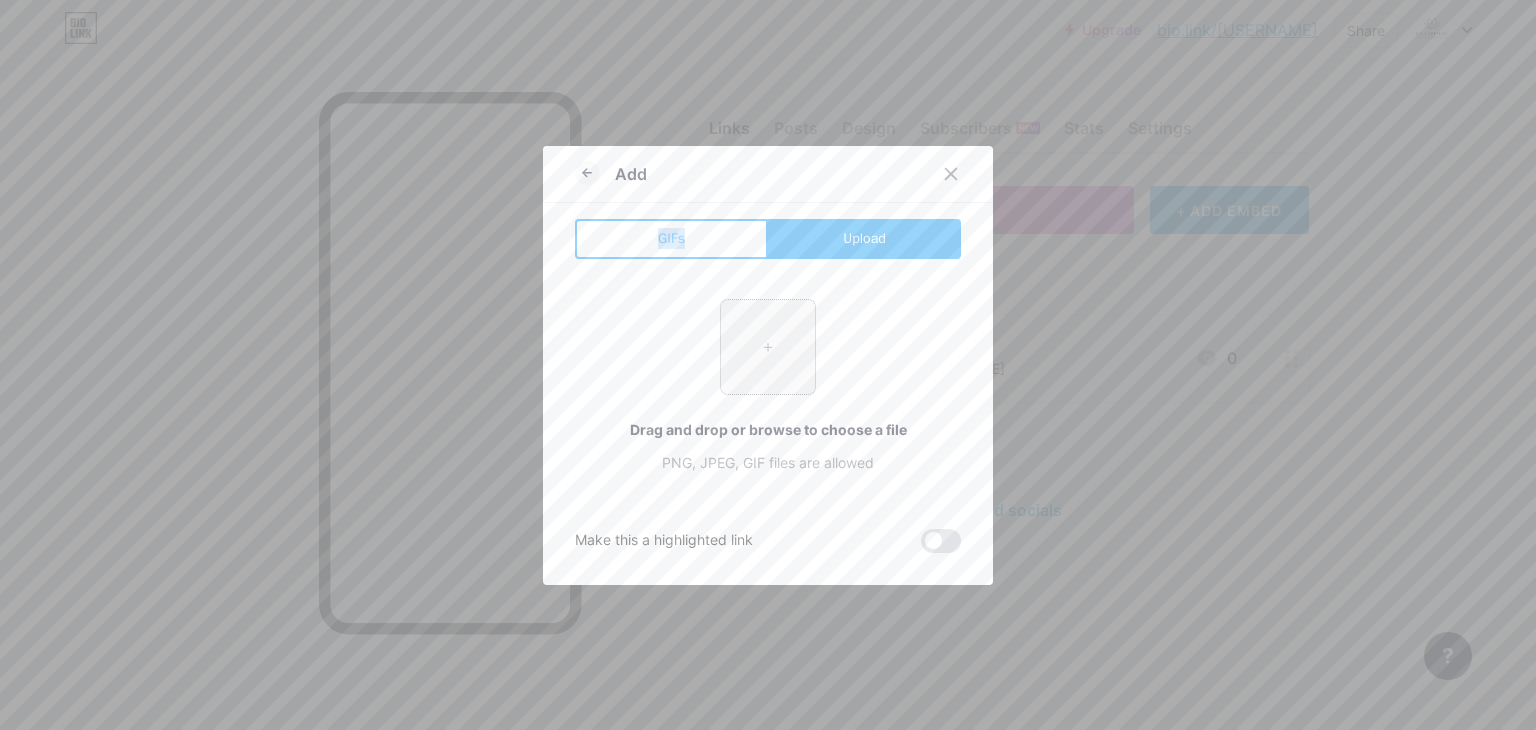 click at bounding box center (768, 347) 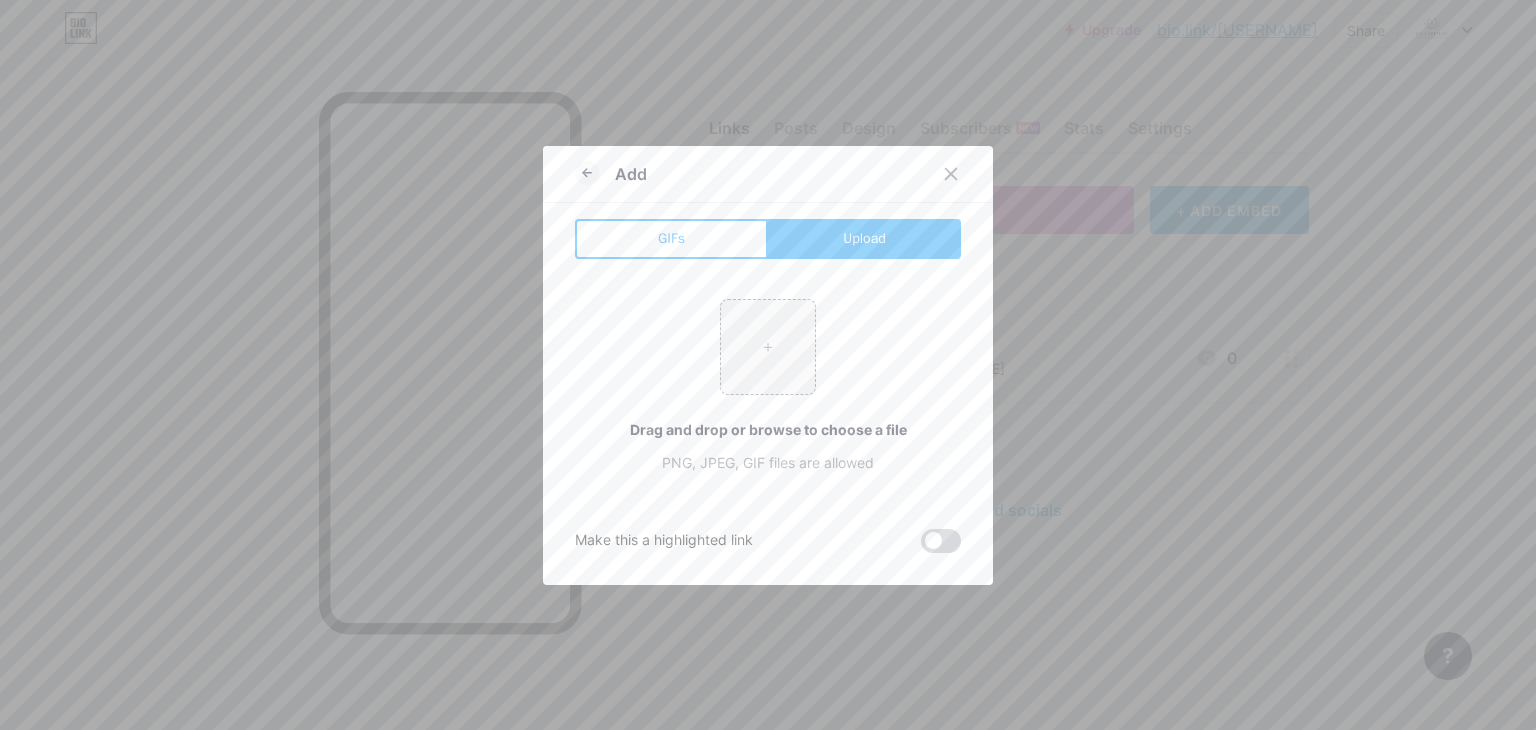 click at bounding box center [941, 541] 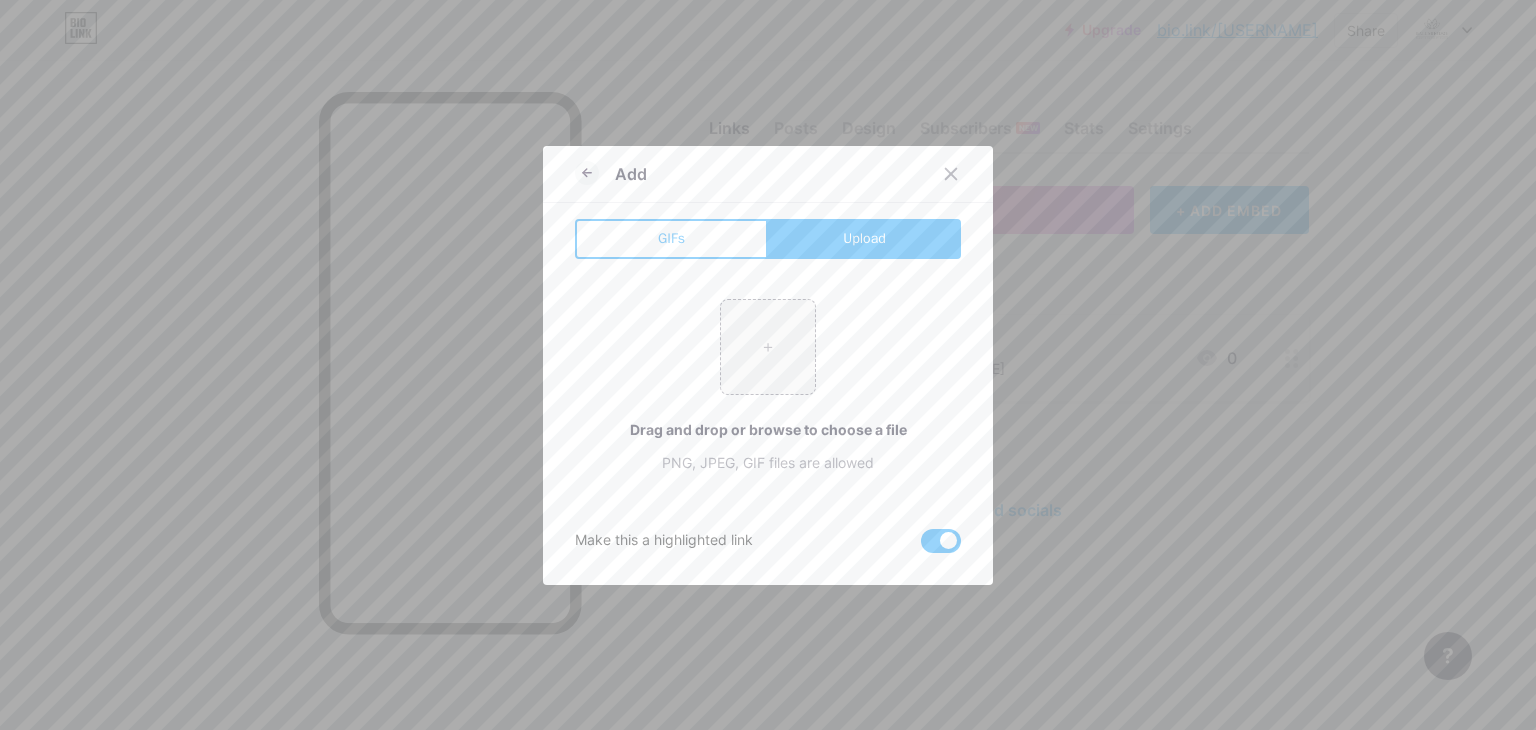 click at bounding box center [941, 541] 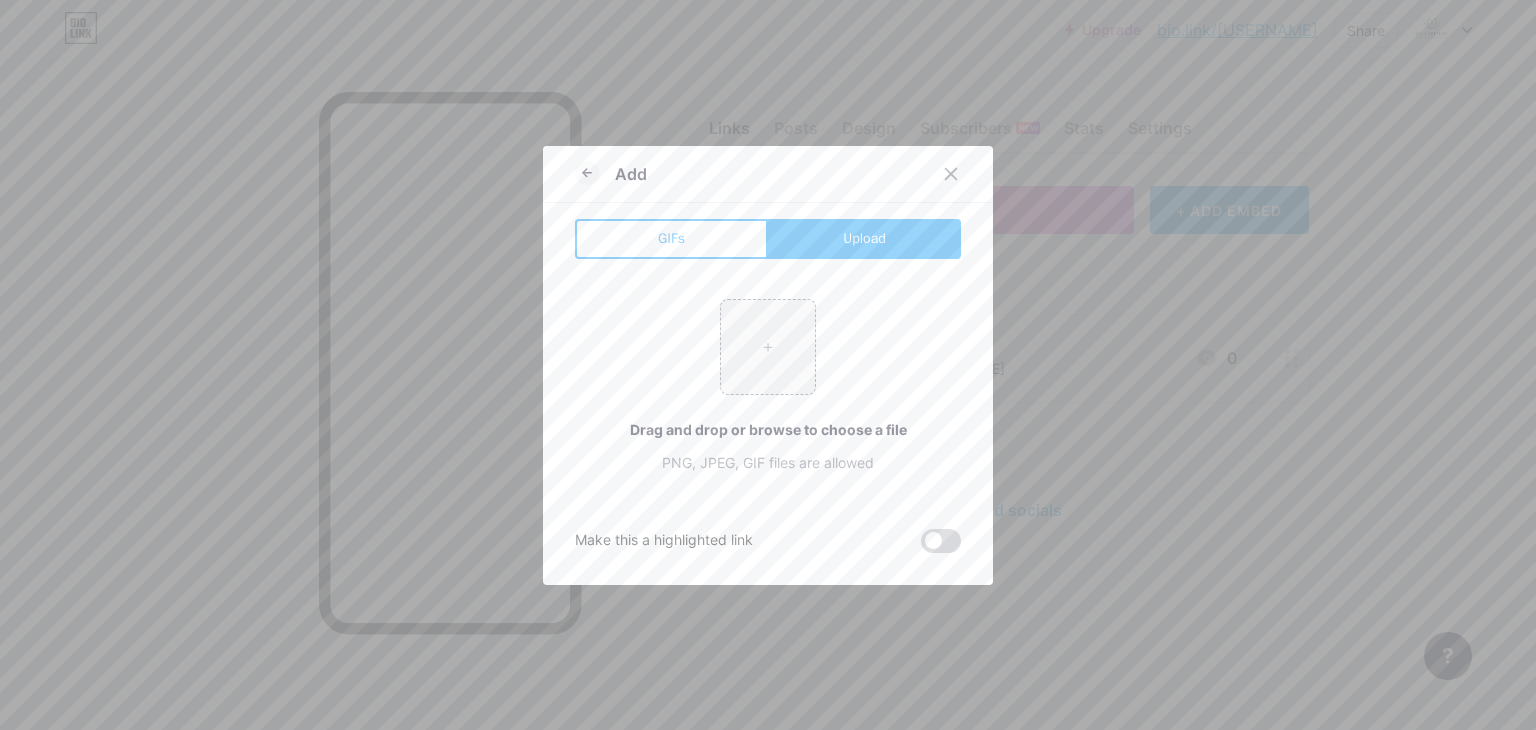 click at bounding box center [941, 541] 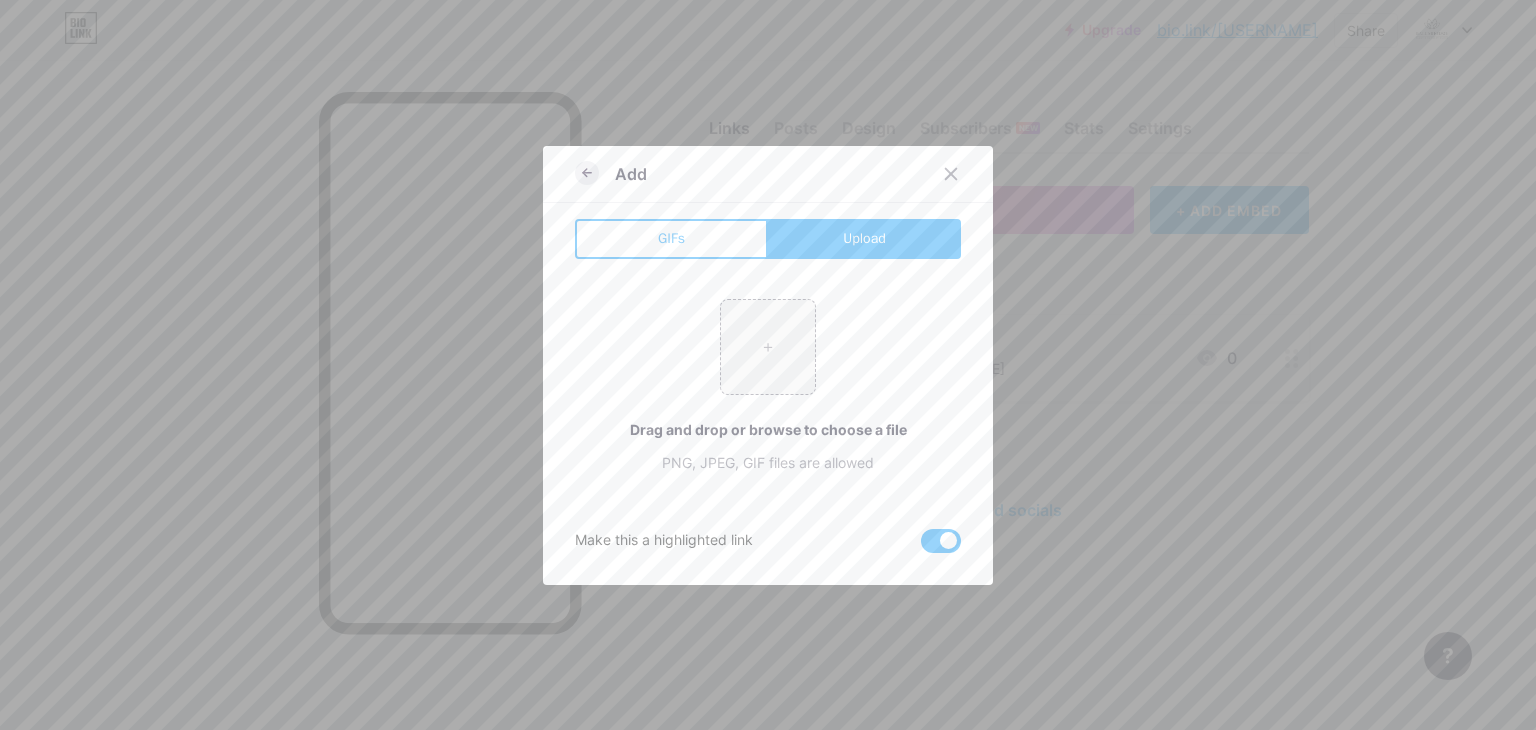click at bounding box center [587, 173] 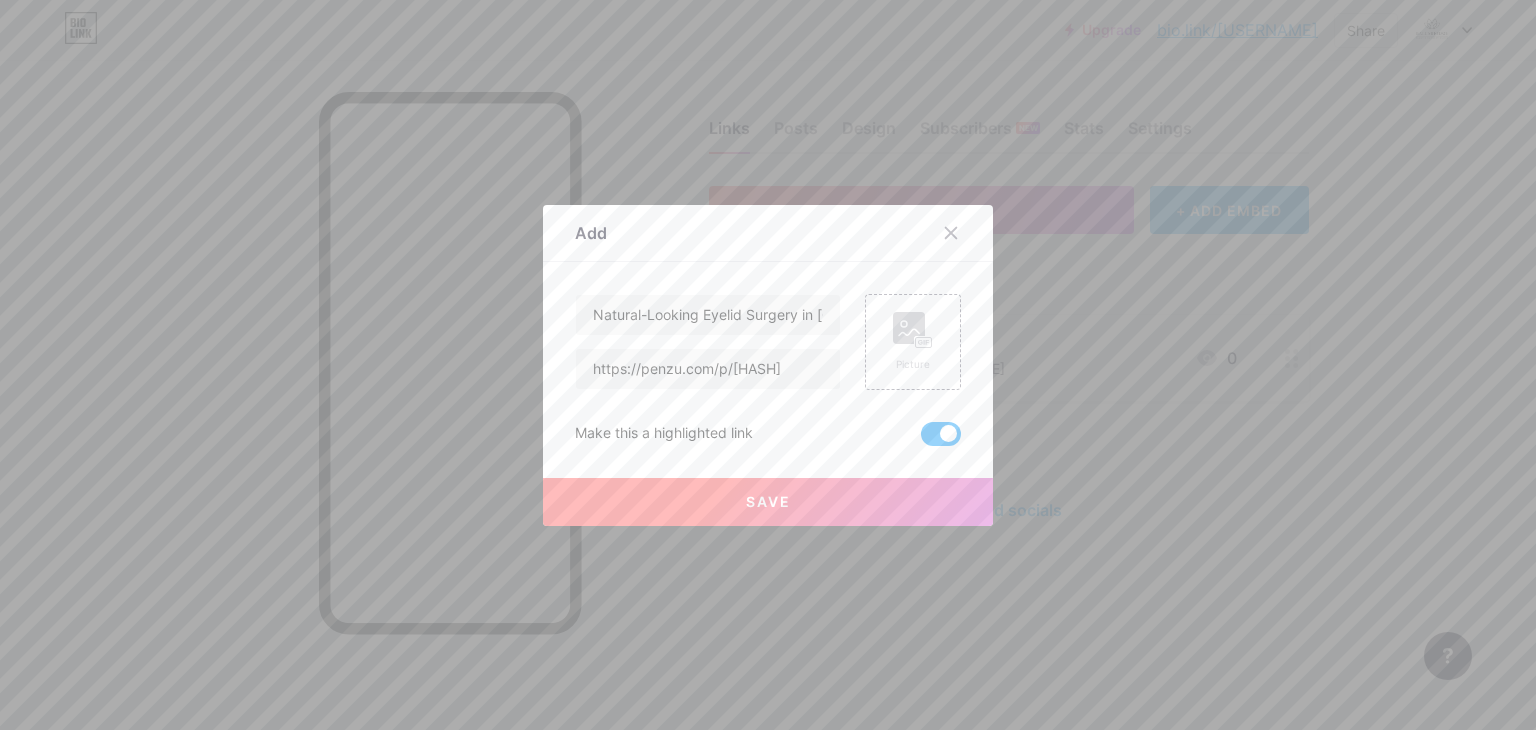 click on "Save" at bounding box center (768, 502) 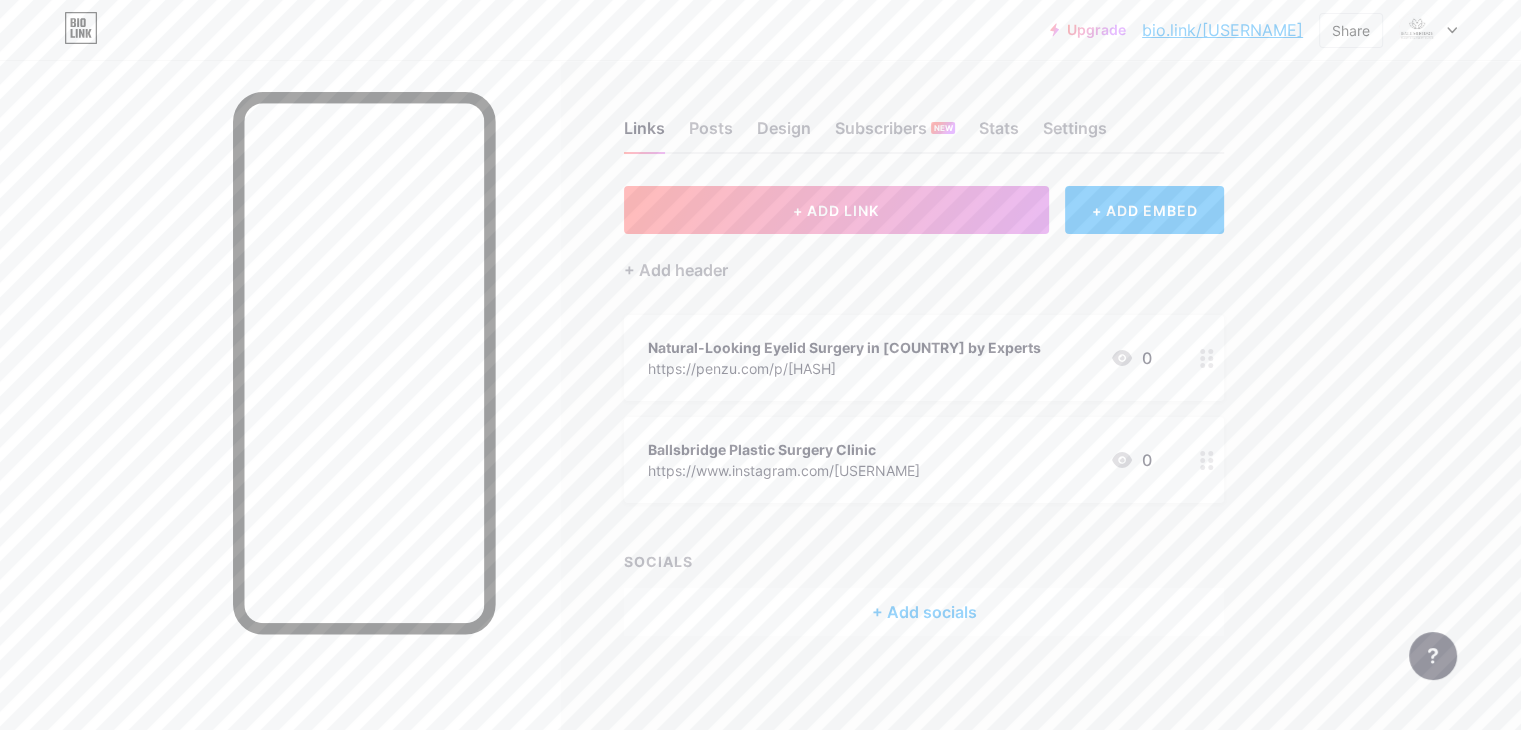 drag, startPoint x: 916, startPoint y: 449, endPoint x: 1340, endPoint y: 150, distance: 518.8227 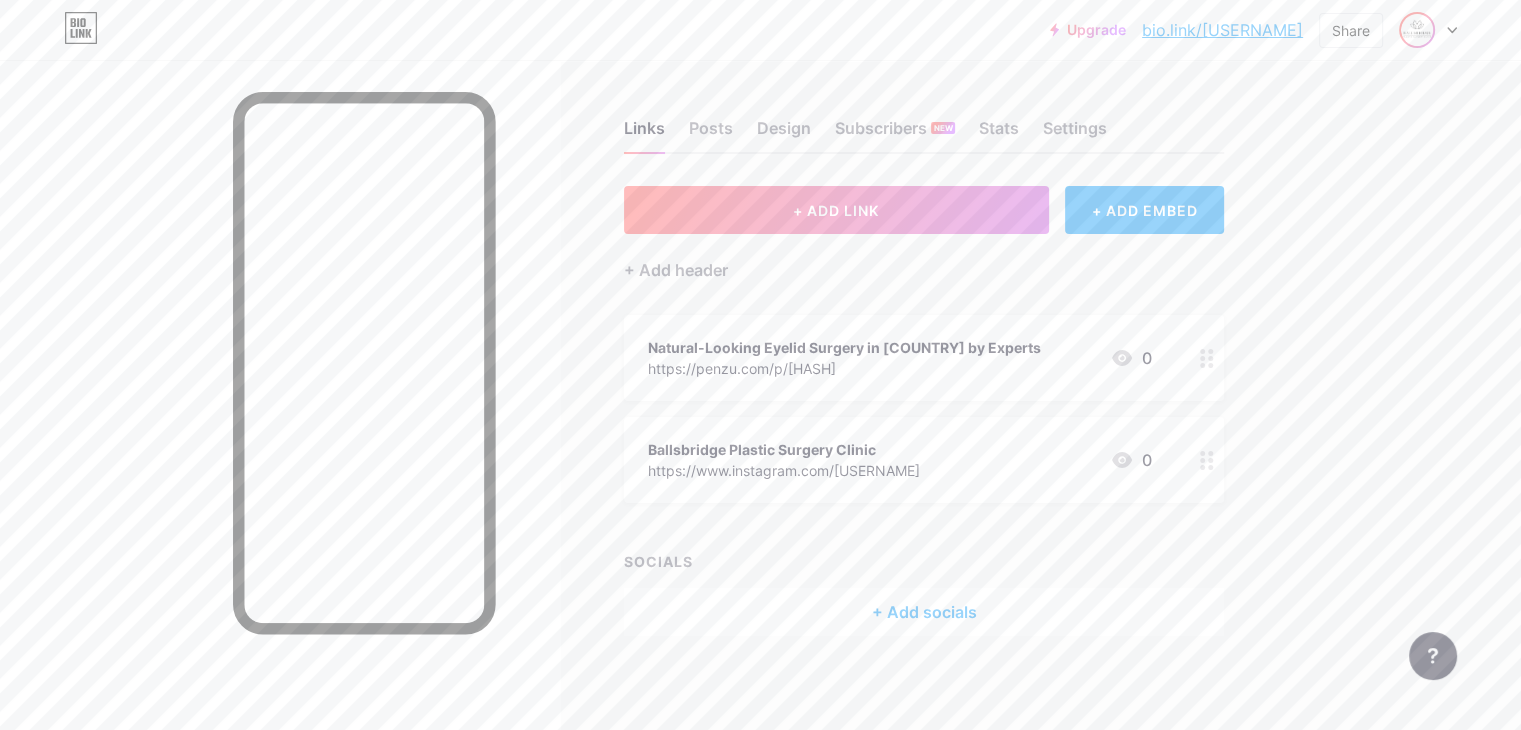 click at bounding box center (1417, 30) 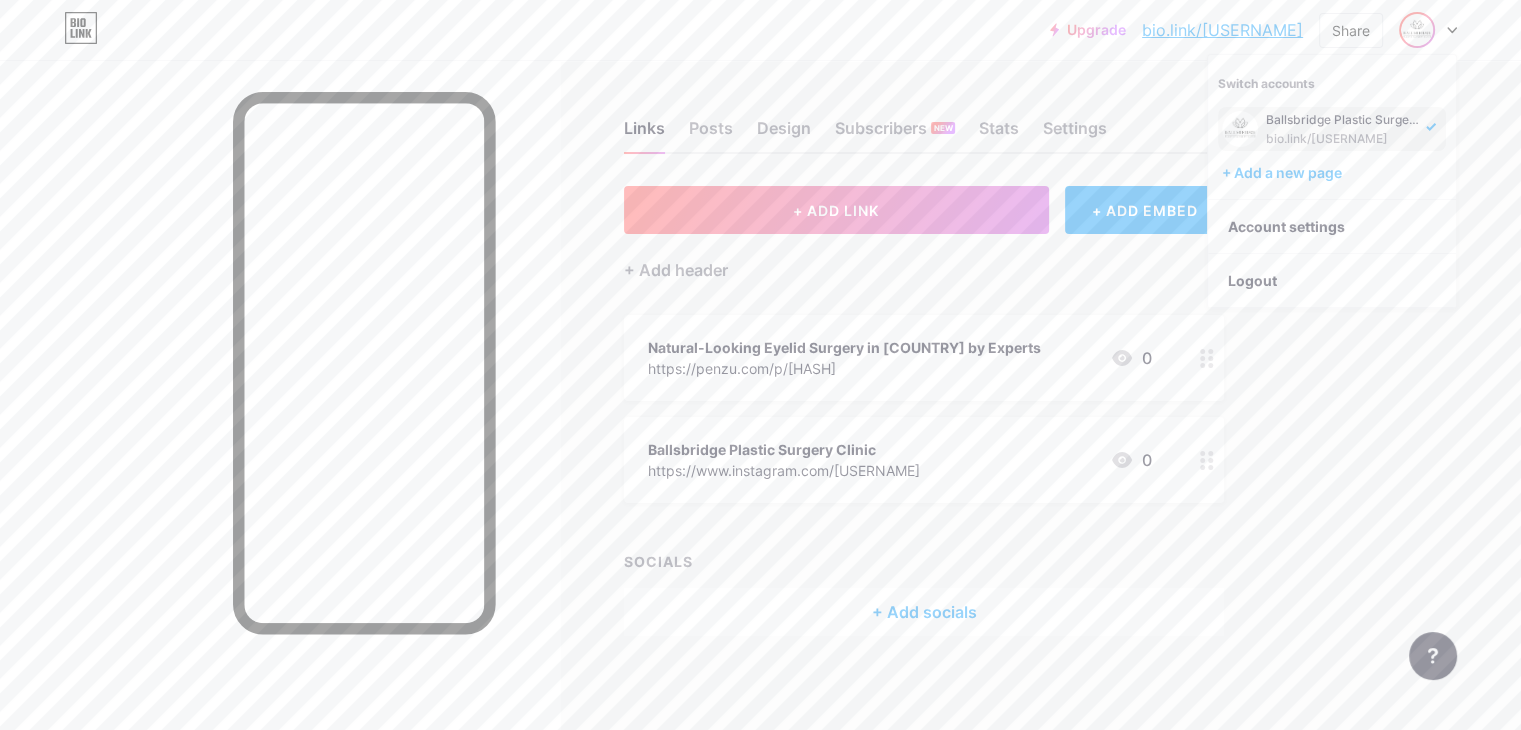 click on "bio.link/[USERNAME]" at bounding box center [1222, 30] 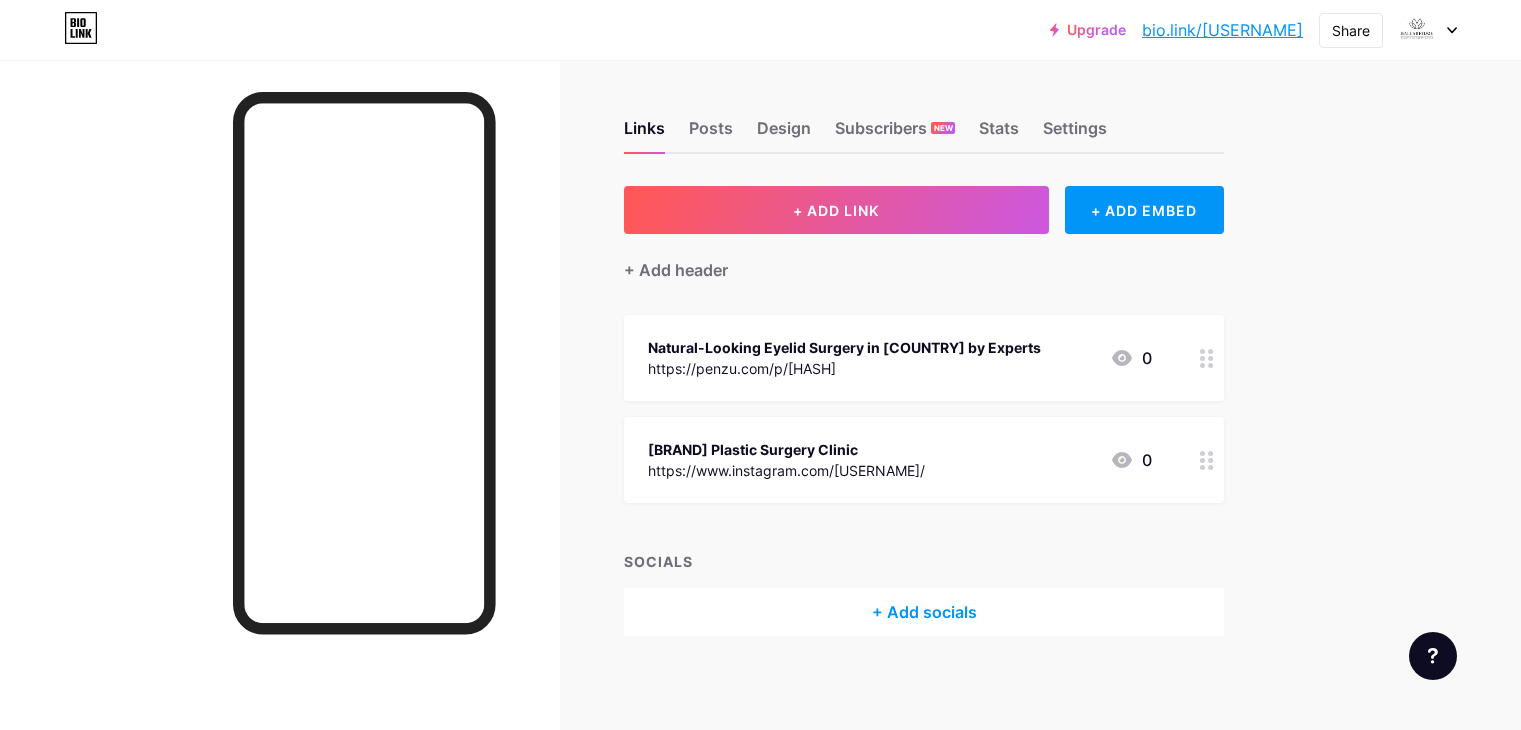 scroll, scrollTop: 0, scrollLeft: 0, axis: both 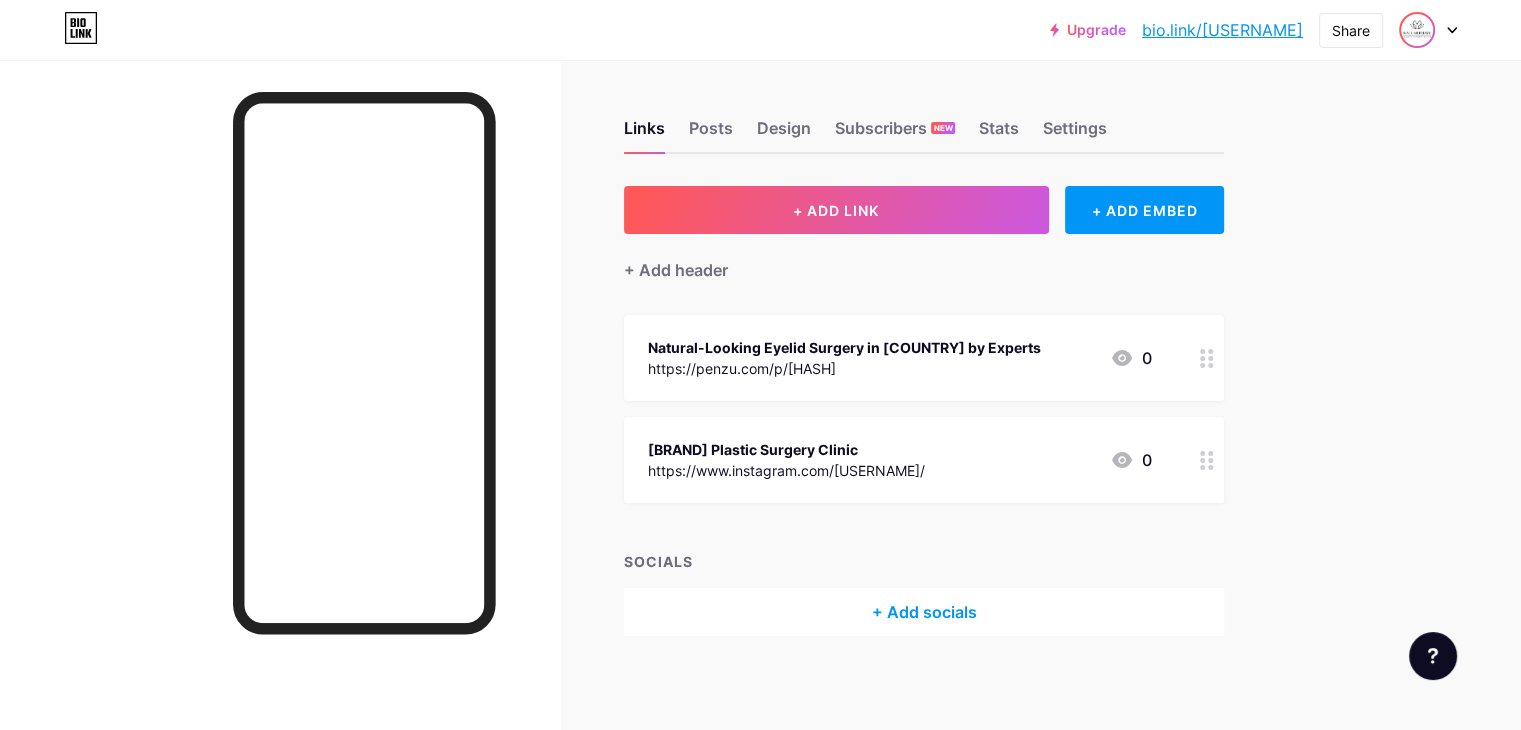 click at bounding box center (1417, 30) 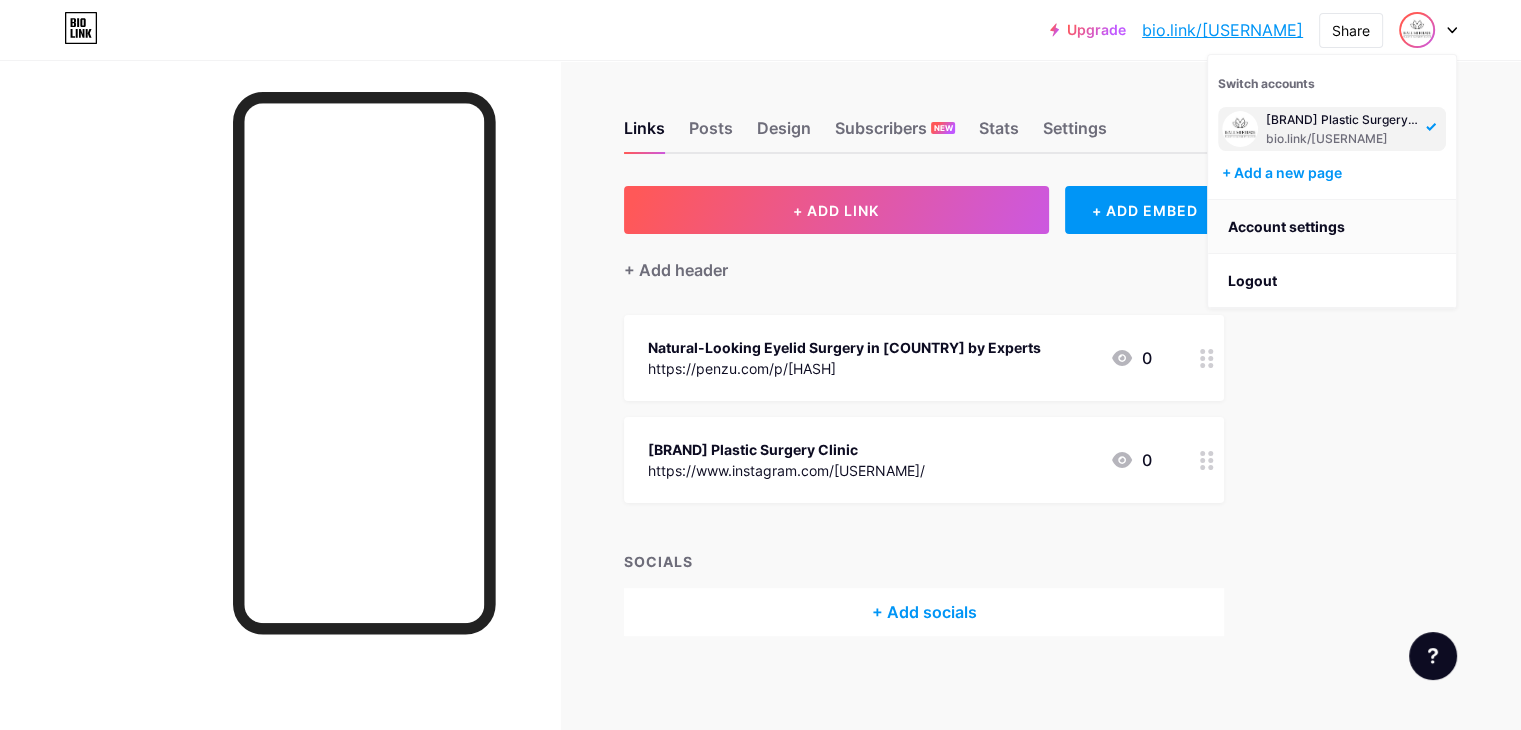 click on "Account settings" at bounding box center (1332, 227) 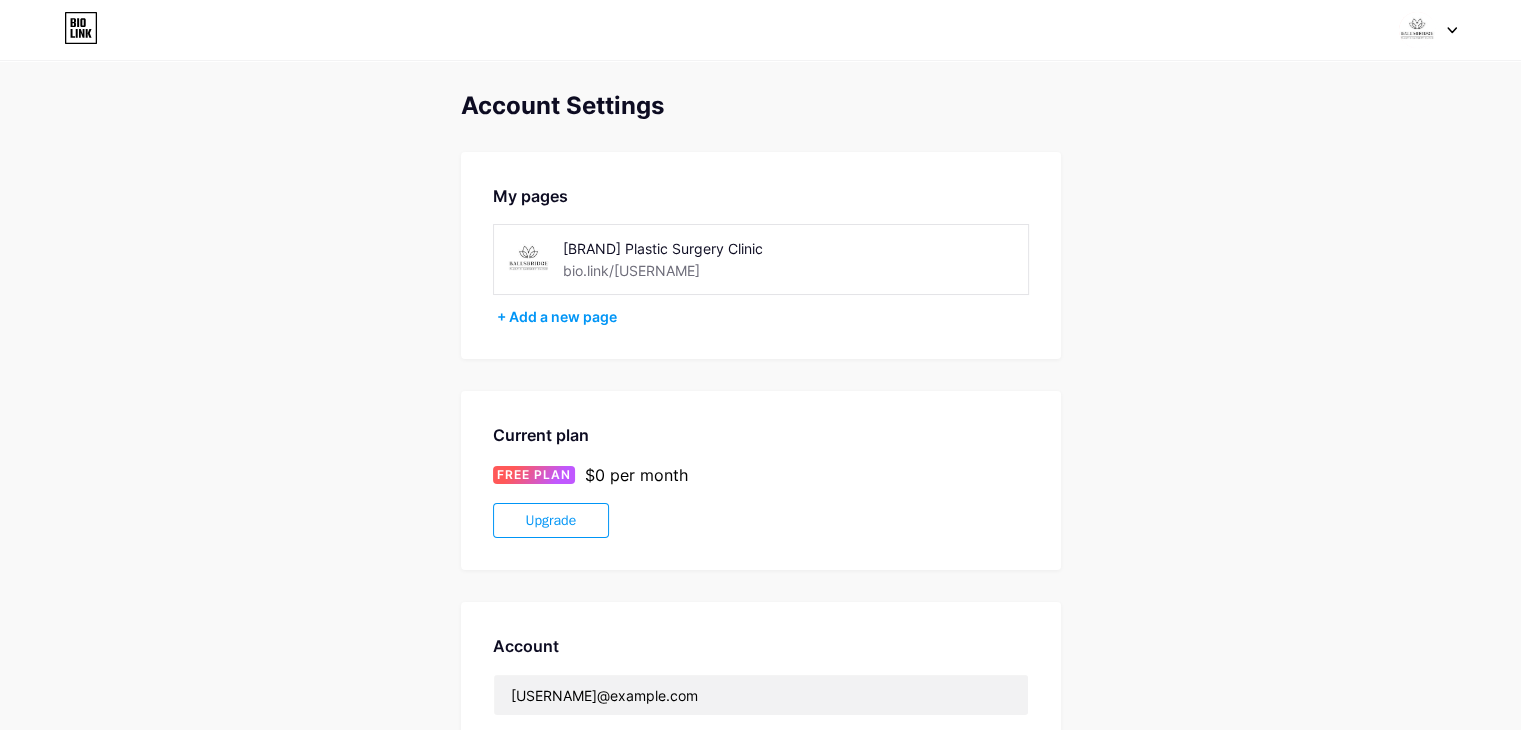 click on "[BRAND] Plastic Surgery Clinic" at bounding box center (704, 248) 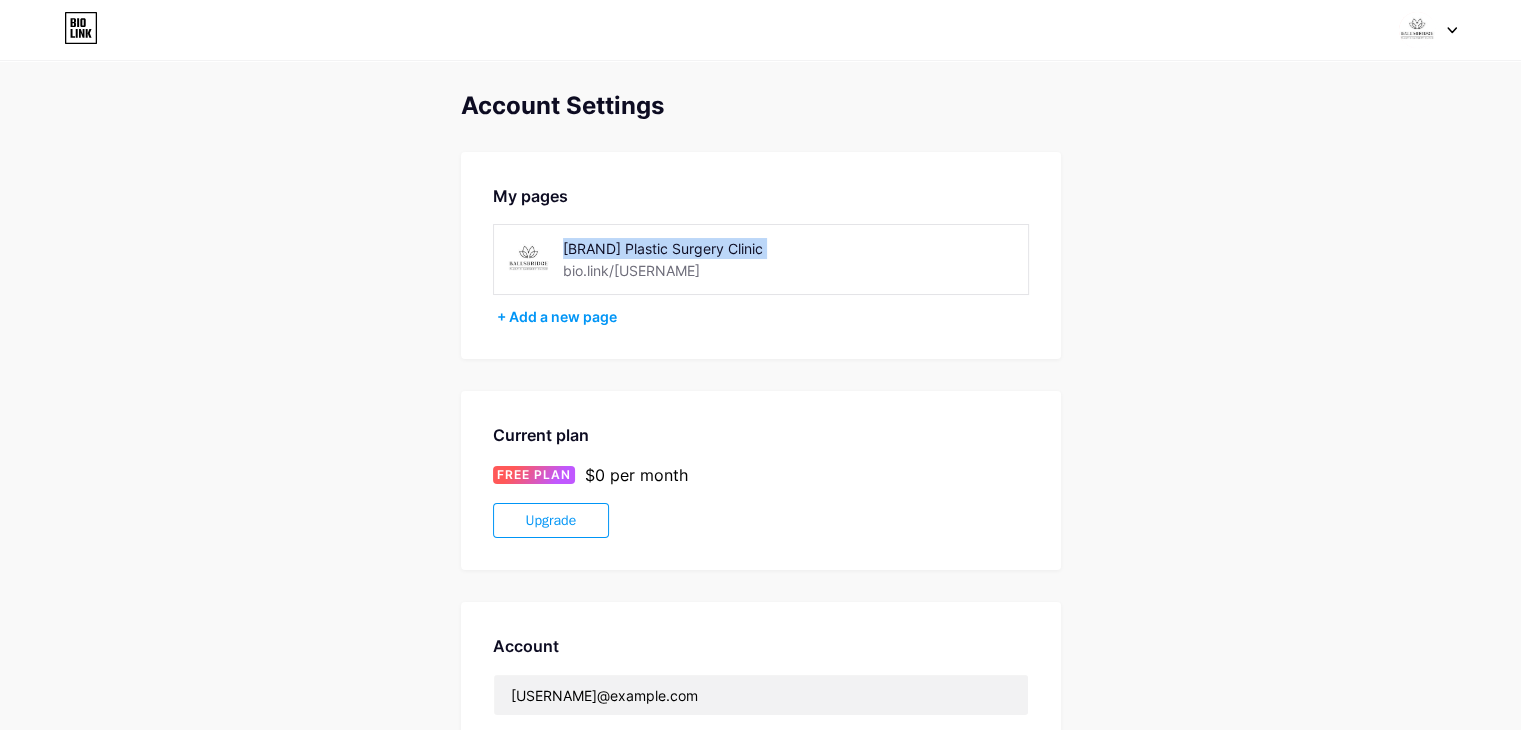 click on "[BRAND] Plastic Surgery Clinic" at bounding box center [704, 248] 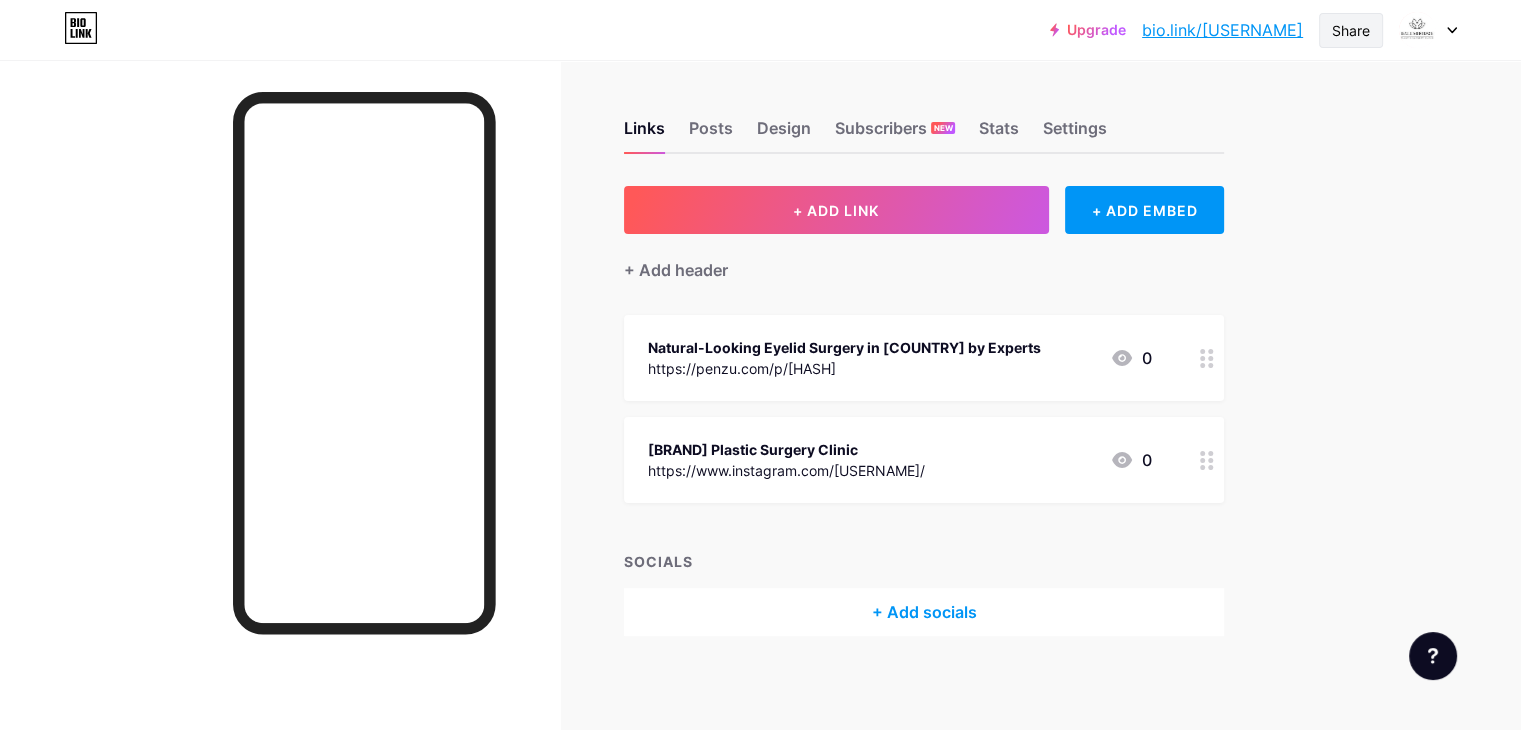 click on "Share" at bounding box center [1351, 30] 